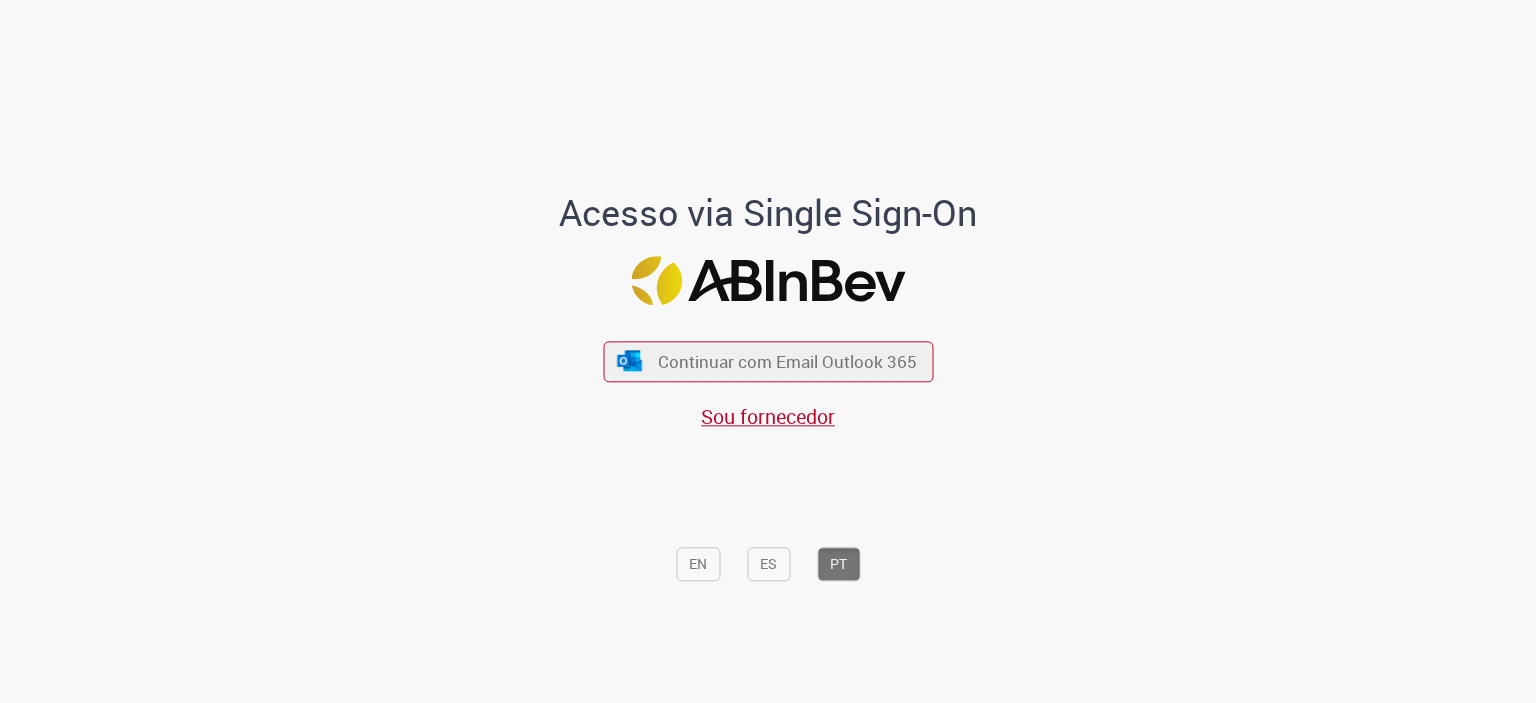 scroll, scrollTop: 0, scrollLeft: 0, axis: both 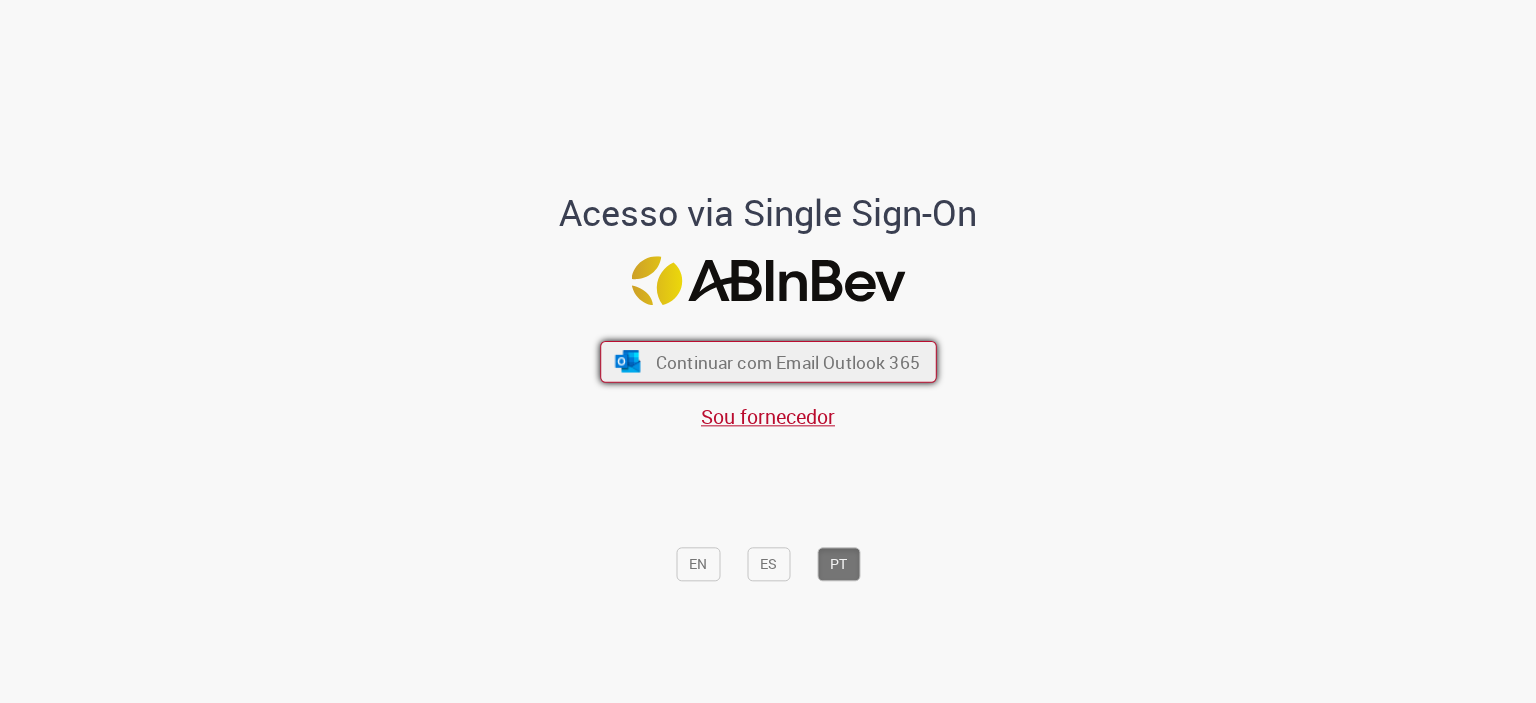 click on "Continuar com Email Outlook 365" at bounding box center (787, 361) 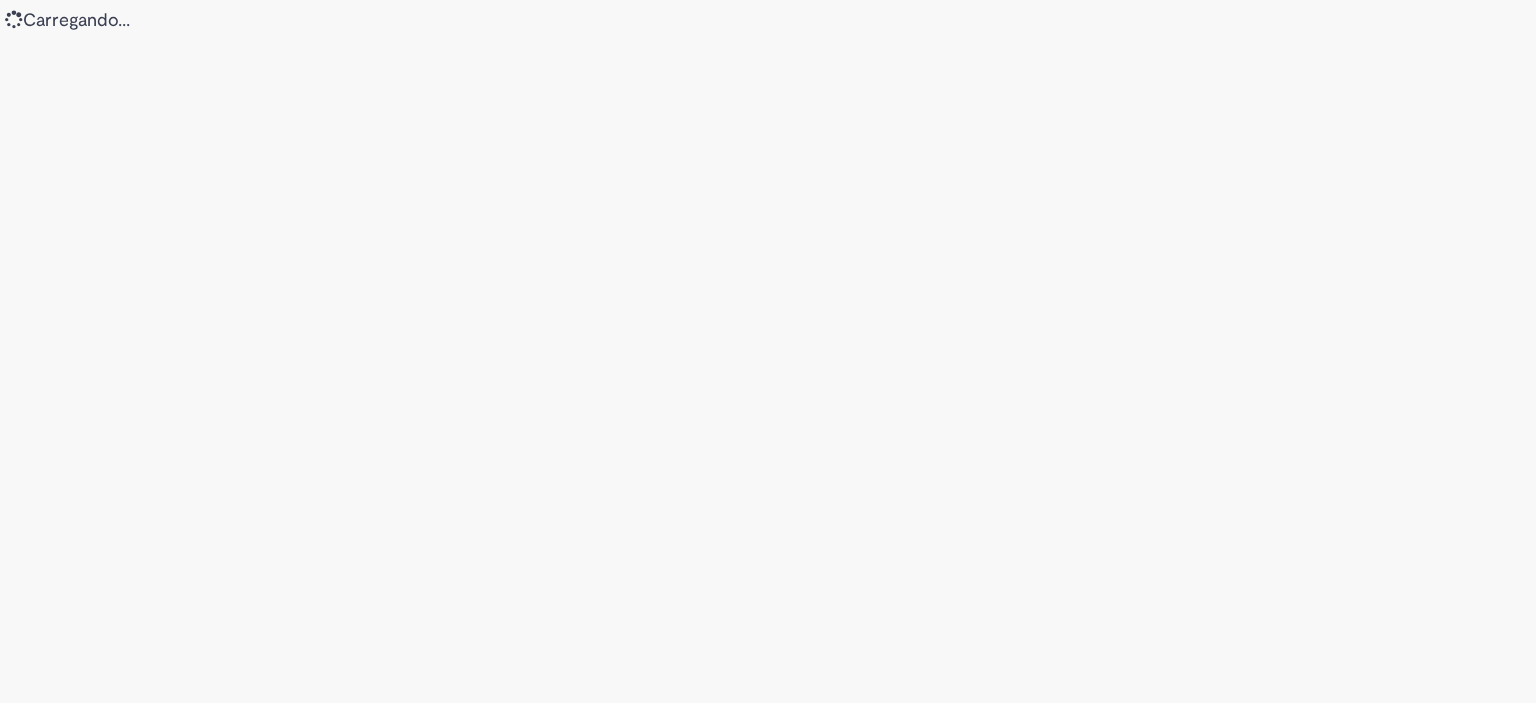 scroll, scrollTop: 0, scrollLeft: 0, axis: both 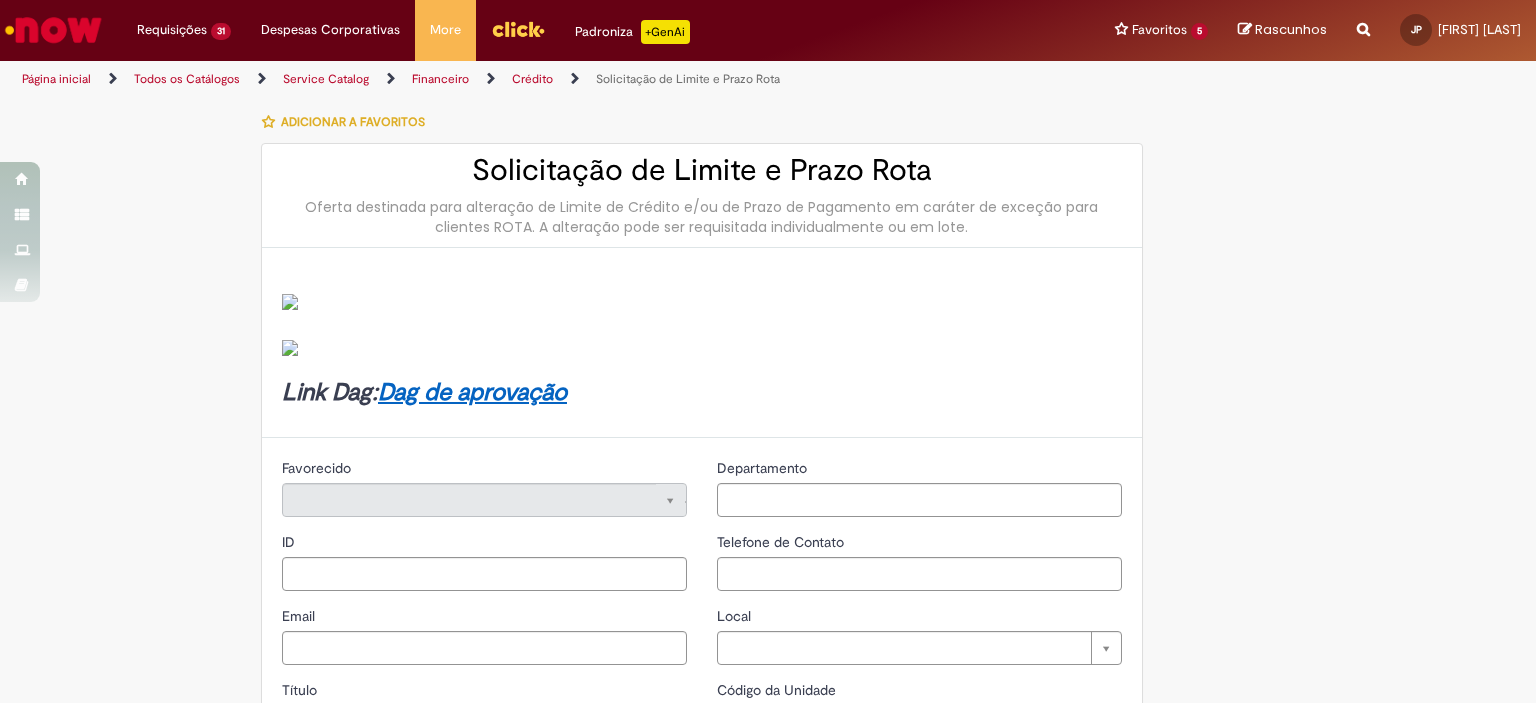 type on "********" 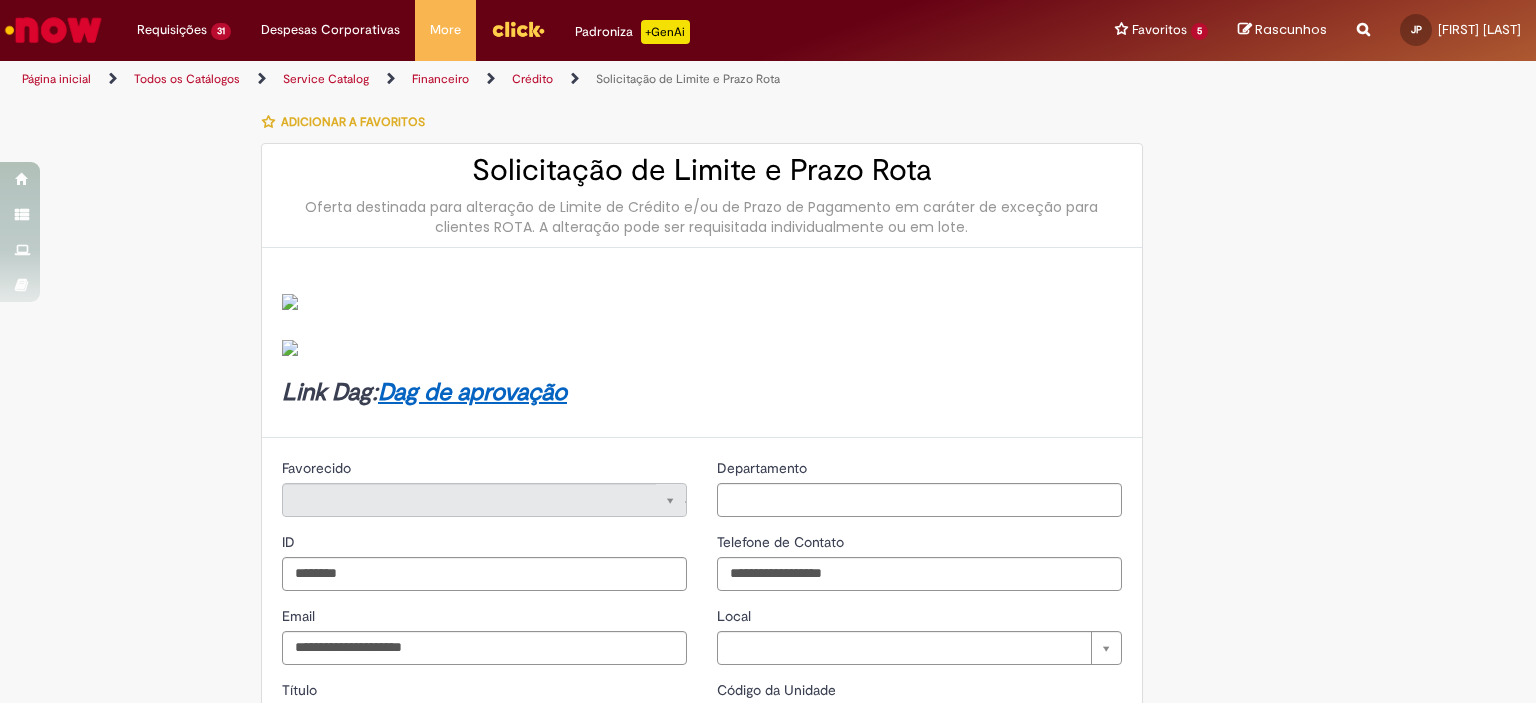 type on "**********" 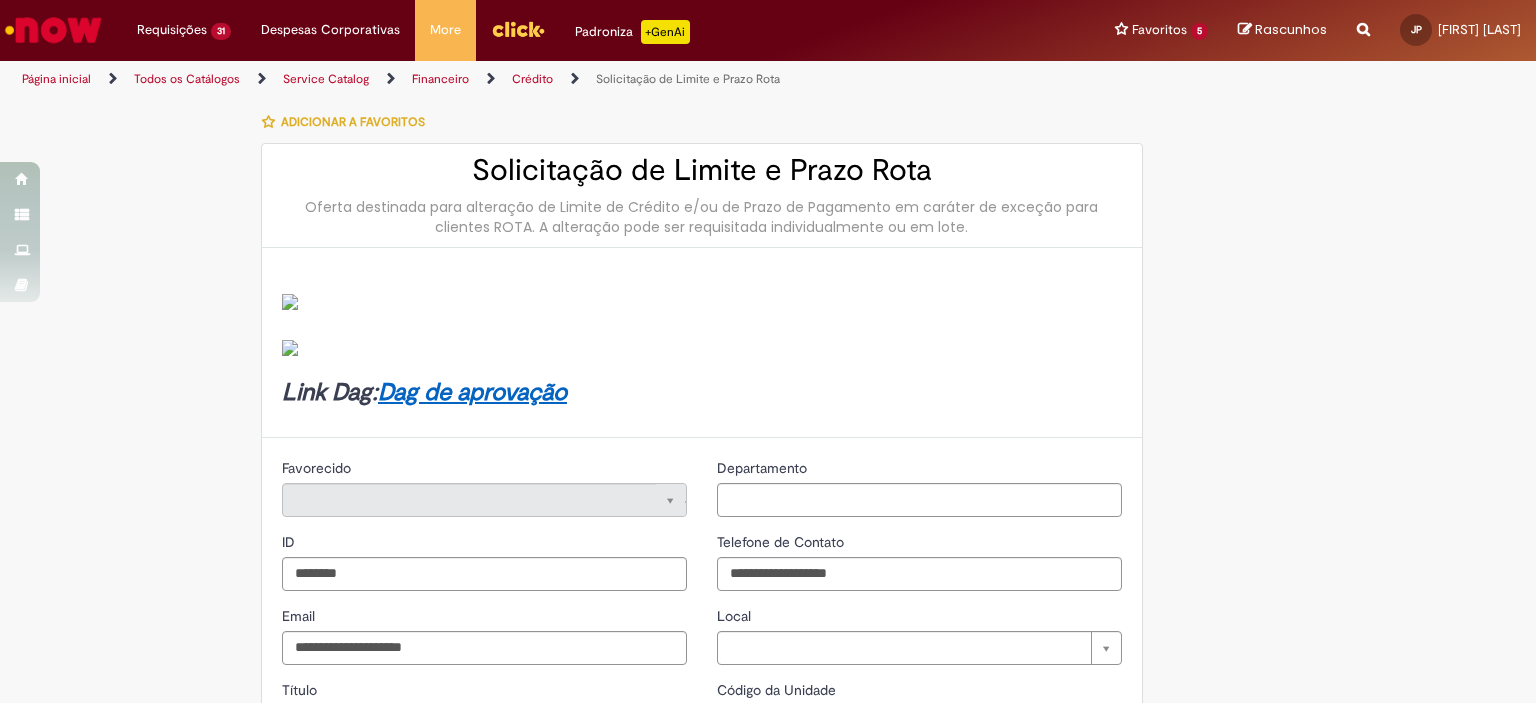 type on "*********" 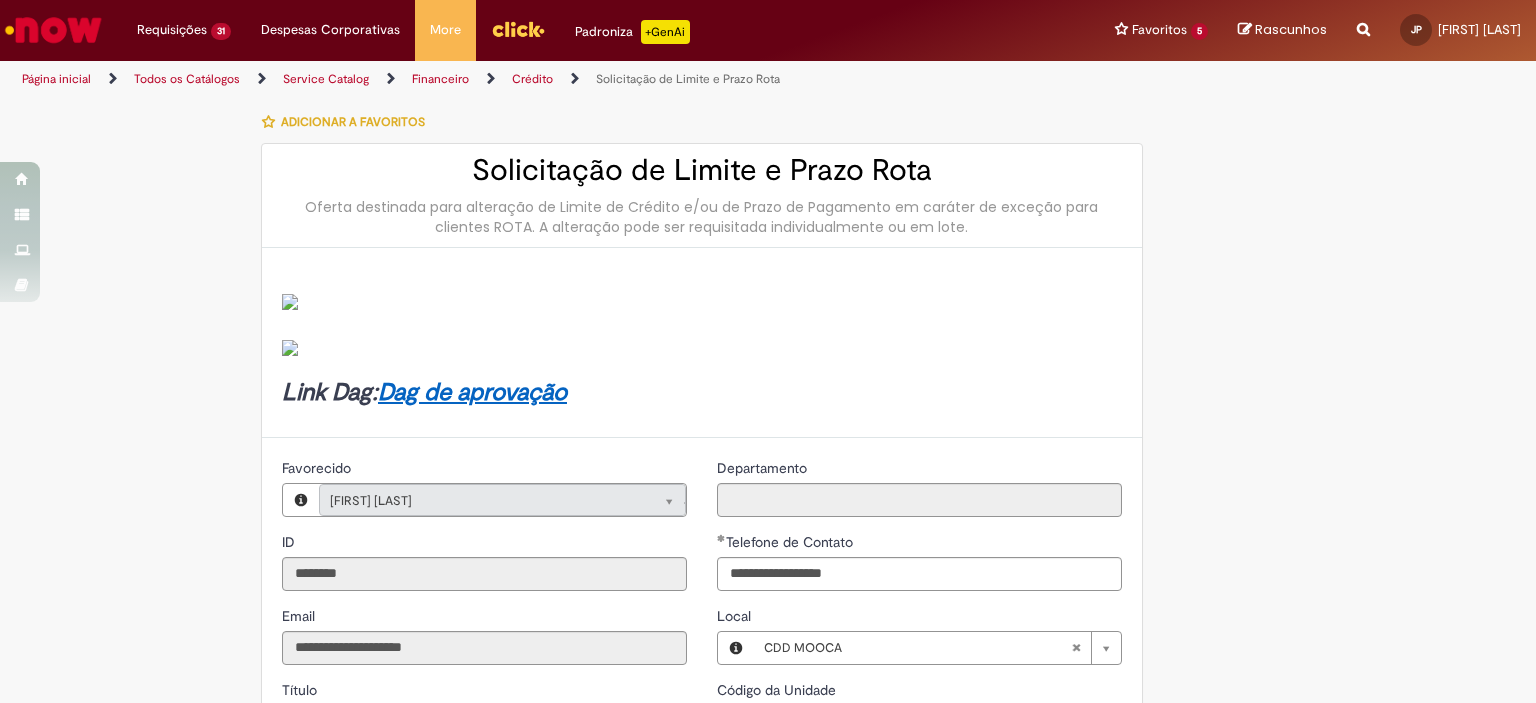 type on "**********" 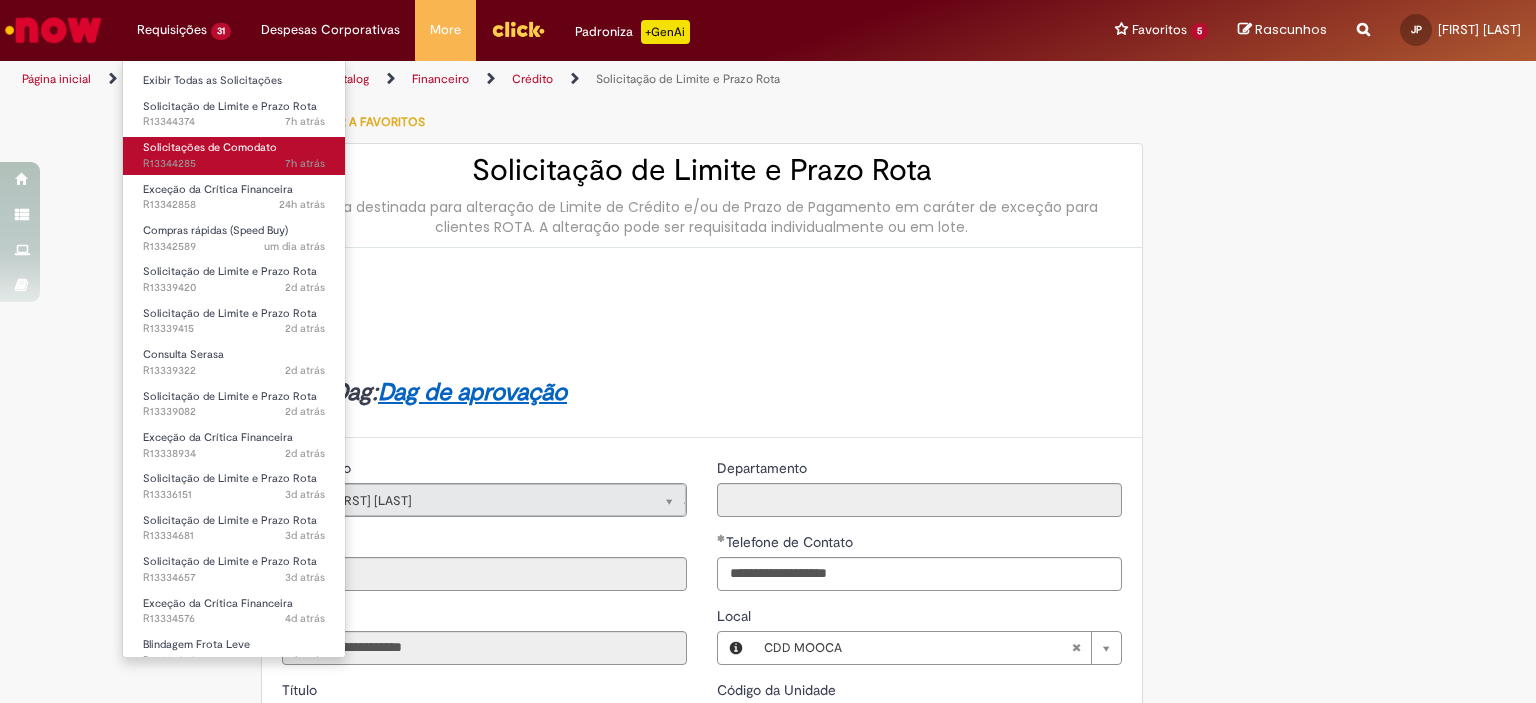 click on "Solicitações de Comodato" at bounding box center [210, 147] 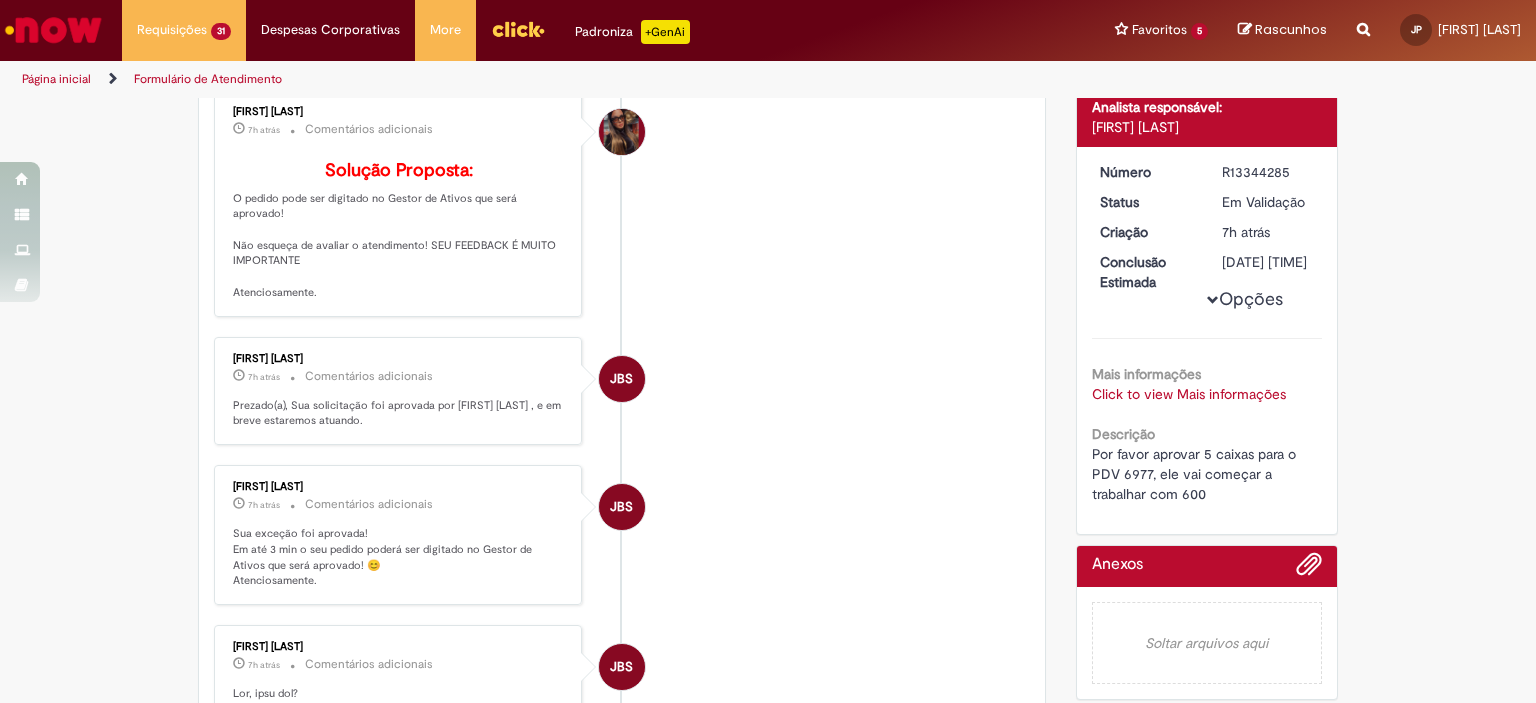 scroll, scrollTop: 235, scrollLeft: 0, axis: vertical 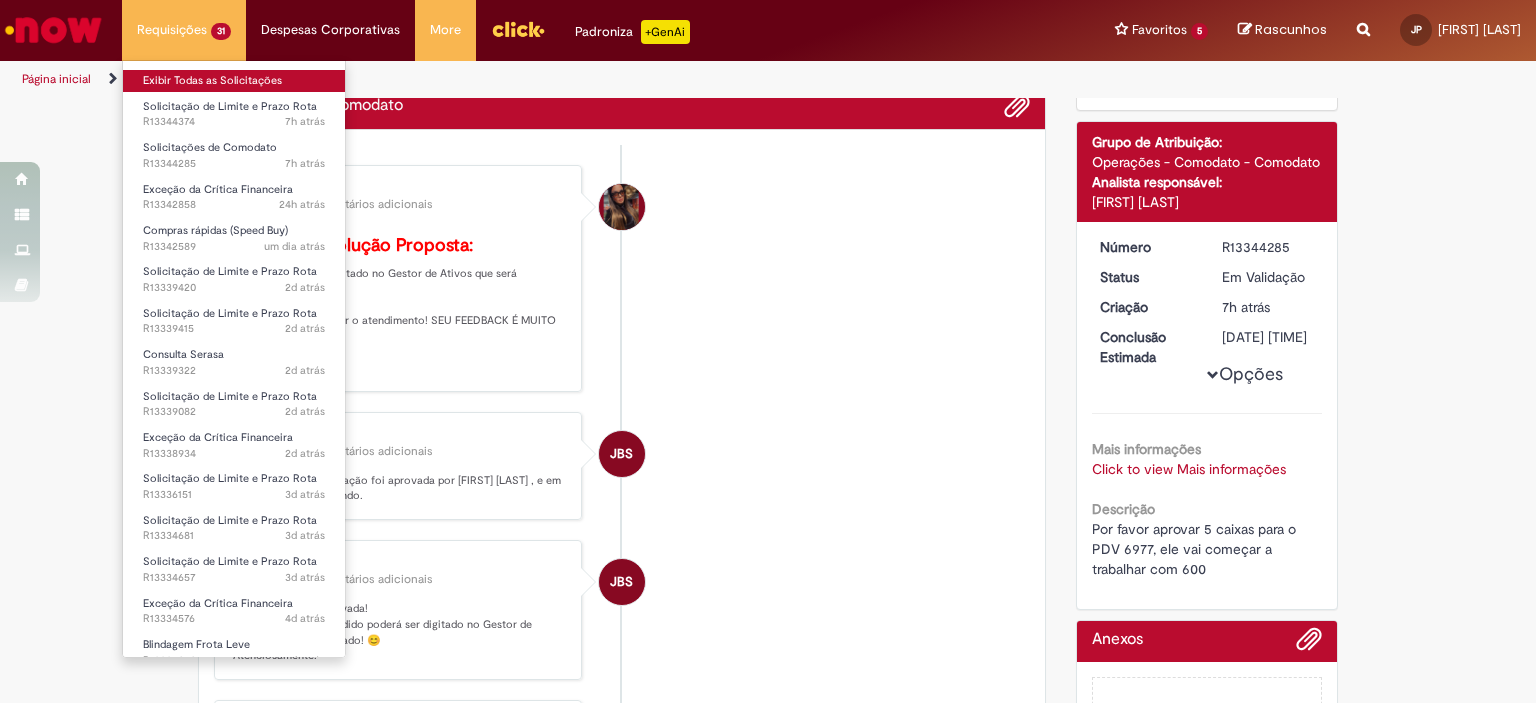 click on "Exibir Todas as Solicitações" at bounding box center [234, 81] 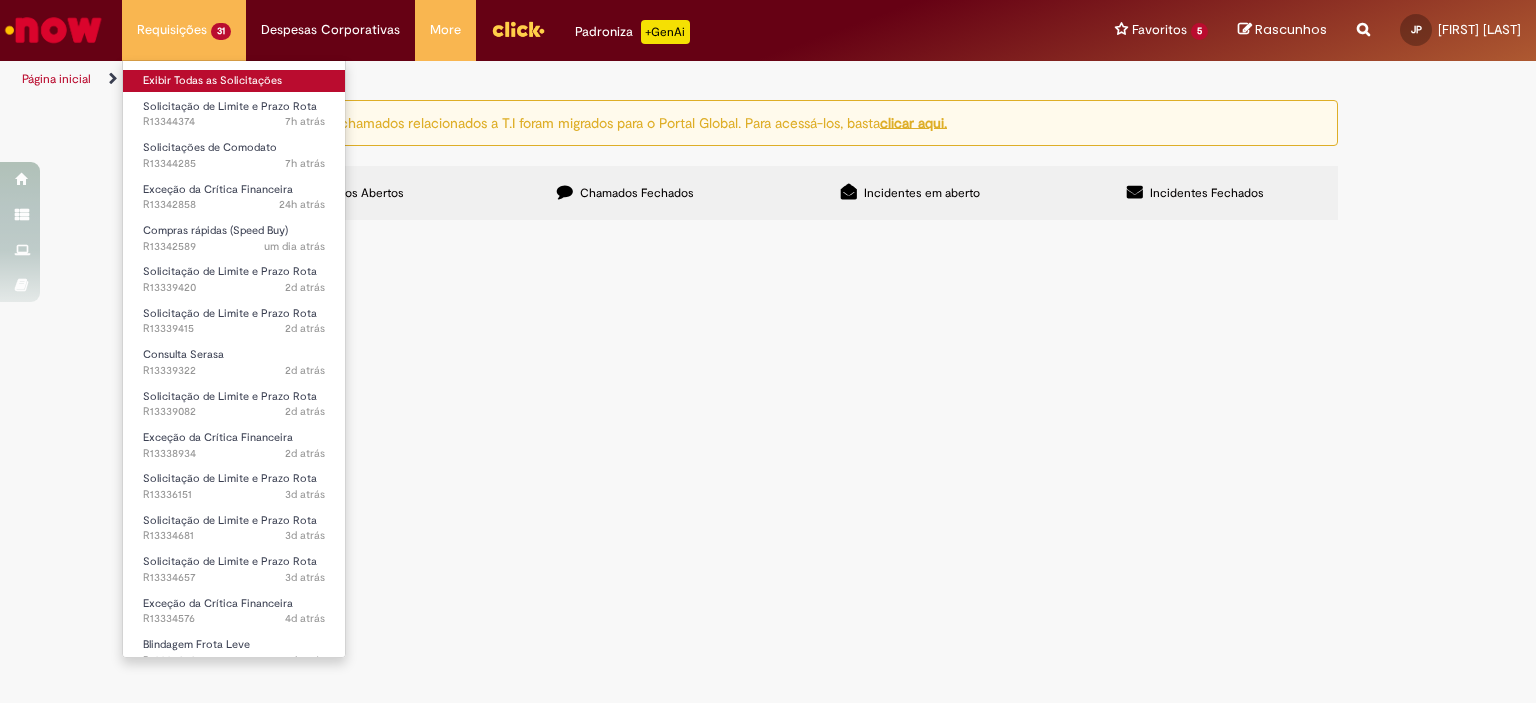 scroll, scrollTop: 0, scrollLeft: 0, axis: both 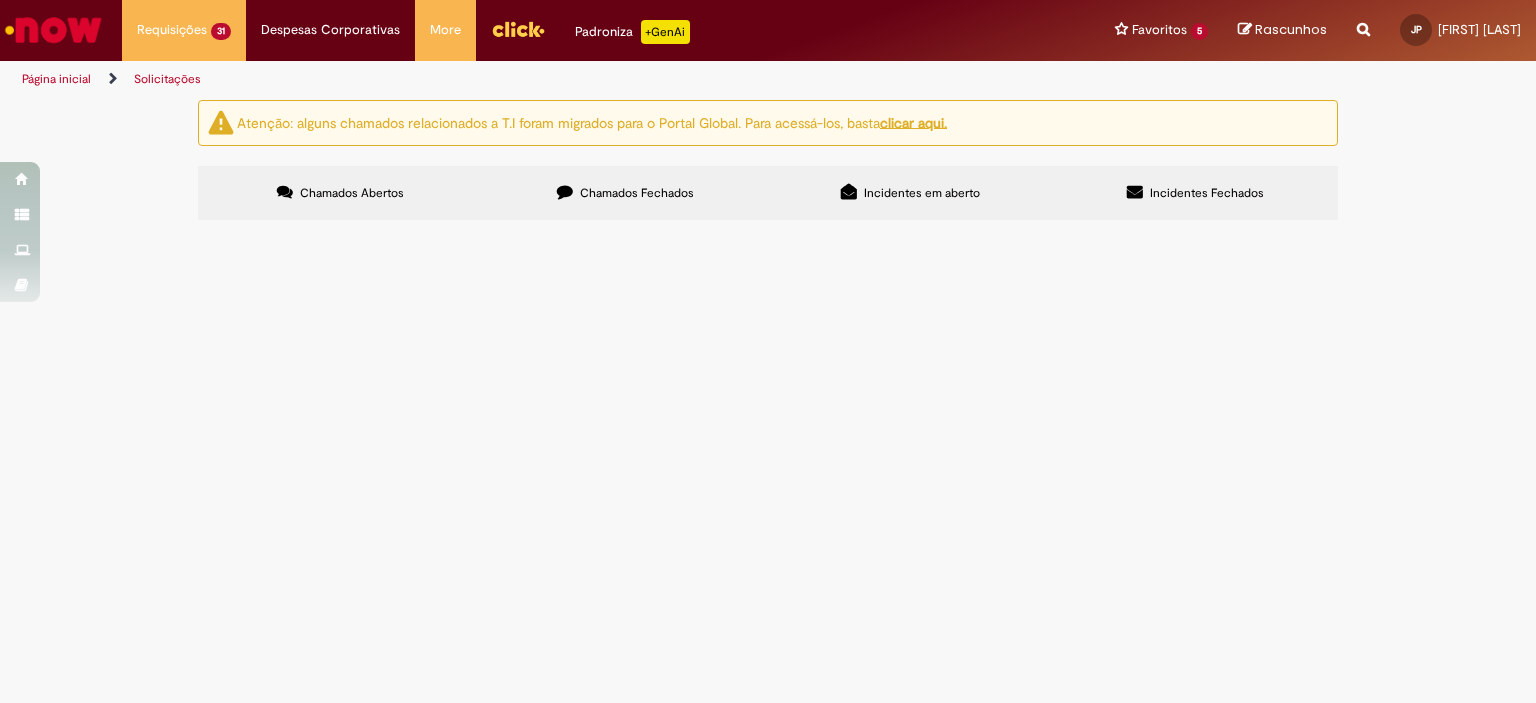 click on "Reportar problema
Artigos
Não encontrou base de conhecimento
Catálogo
Não foram encontradas ofertas
Comunidade
Nenhum resultado encontrado na comunidade" at bounding box center (1363, 30) 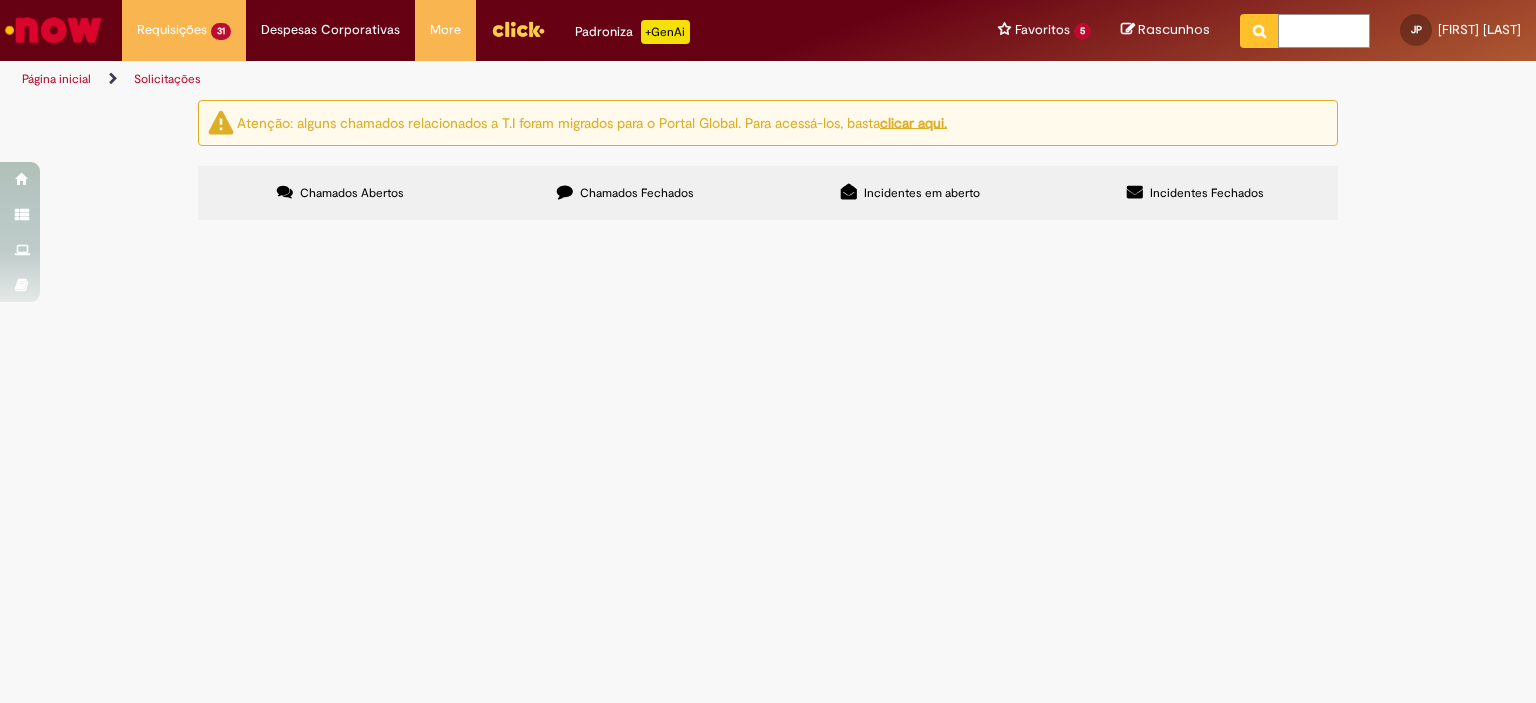 click at bounding box center (1324, 31) 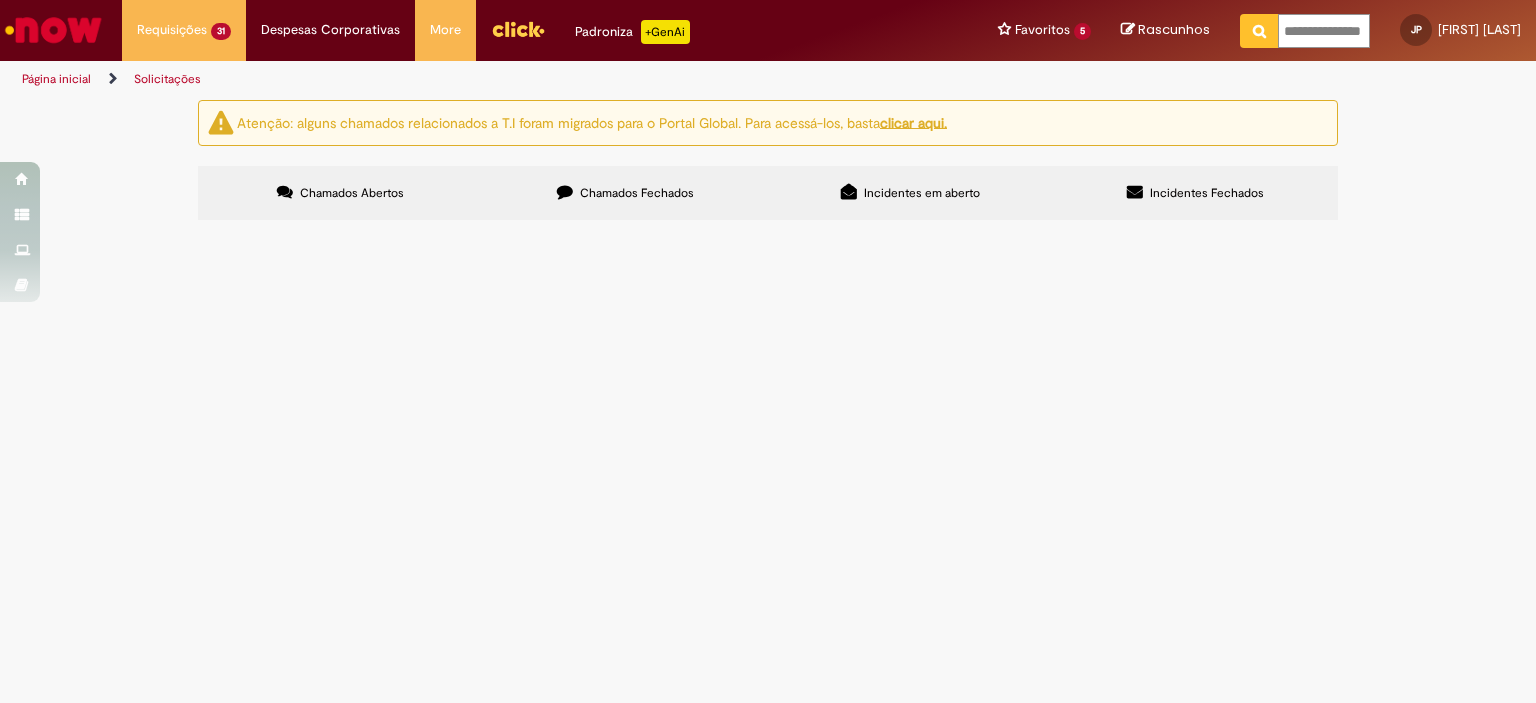 scroll, scrollTop: 0, scrollLeft: 15, axis: horizontal 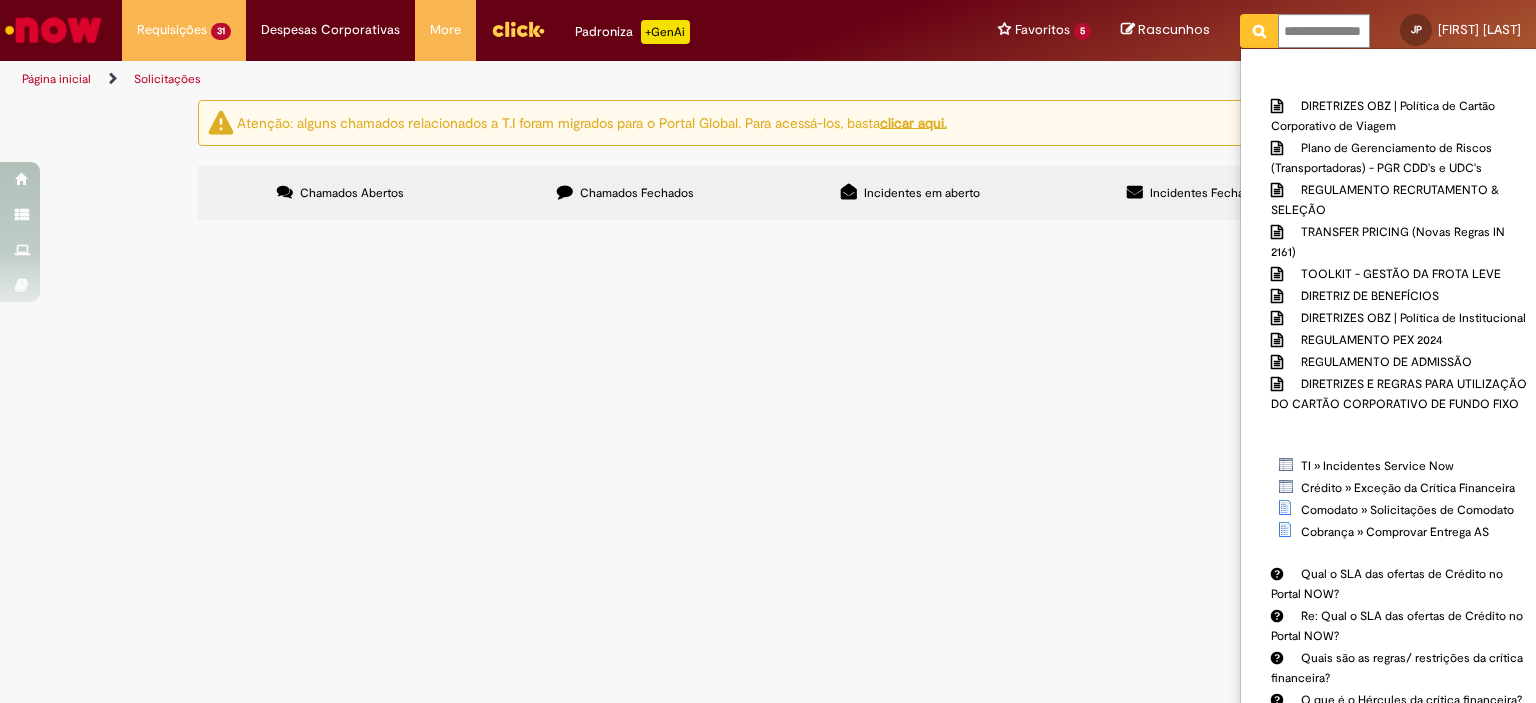 click at bounding box center [1259, 31] 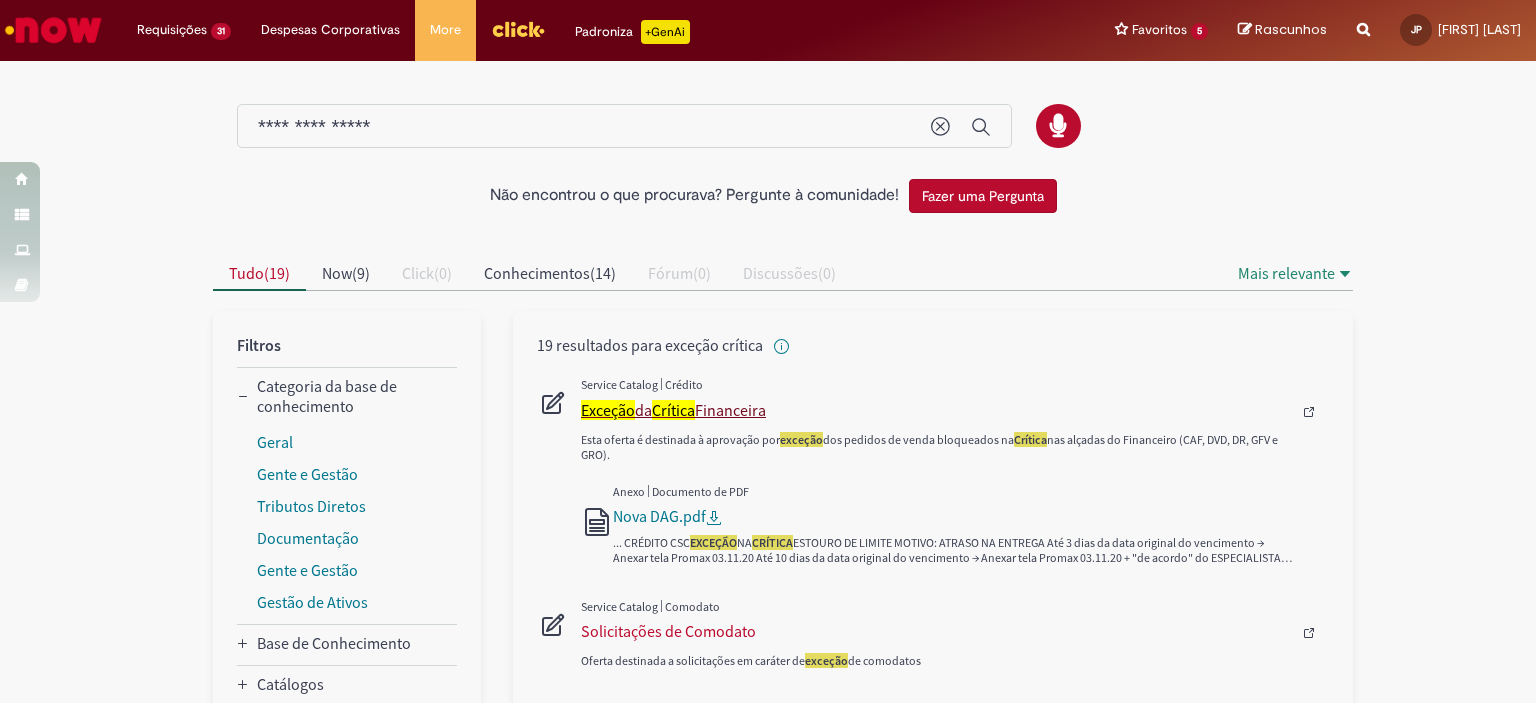 click on "Crítica" at bounding box center (673, 410) 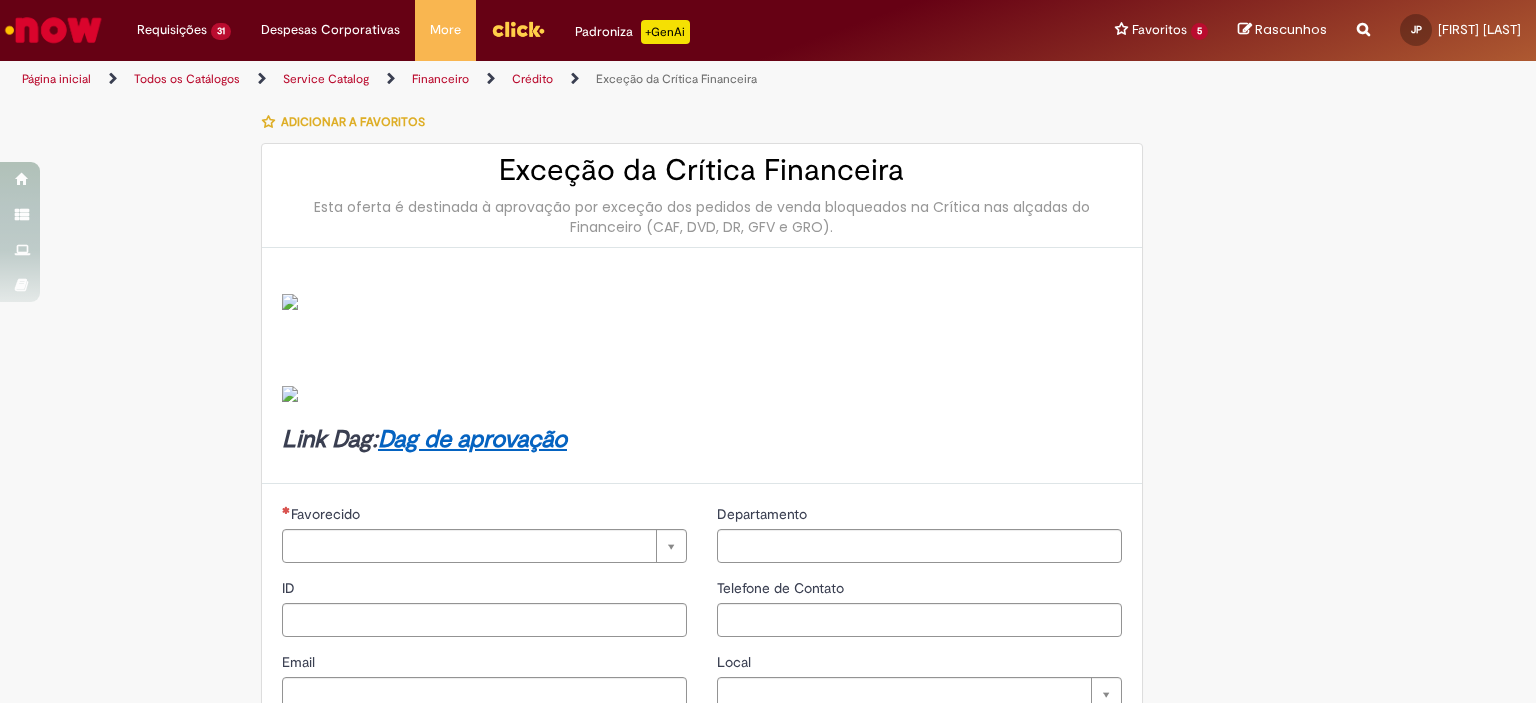 type on "********" 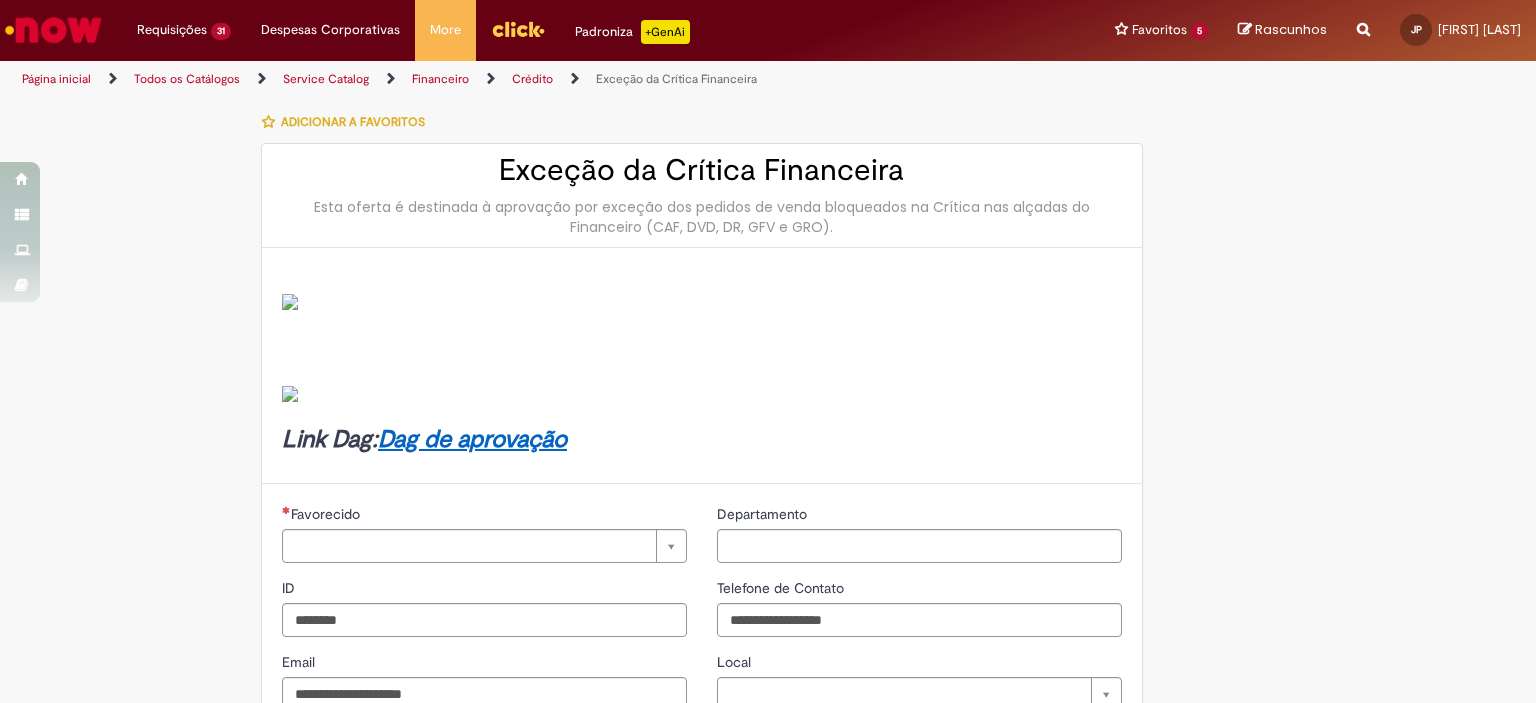 type on "**********" 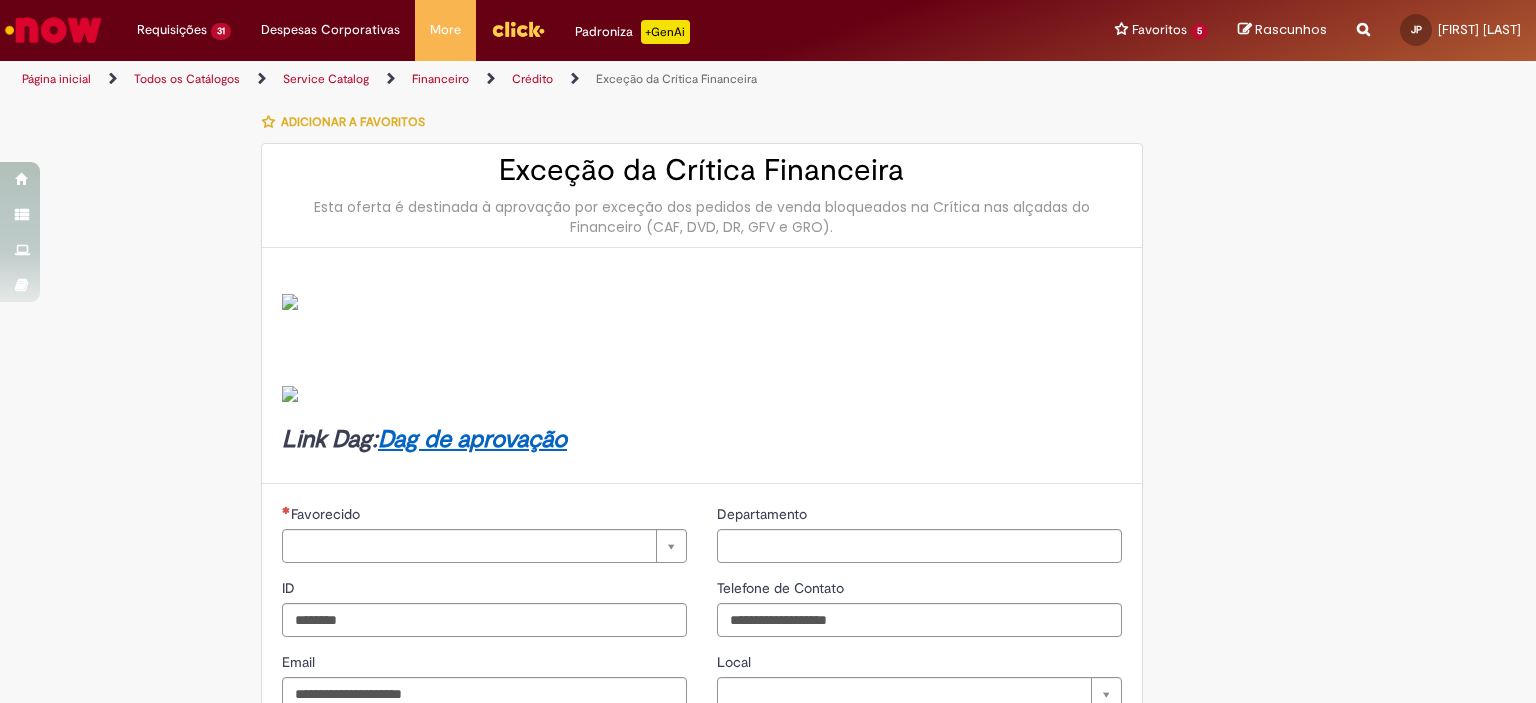type on "**********" 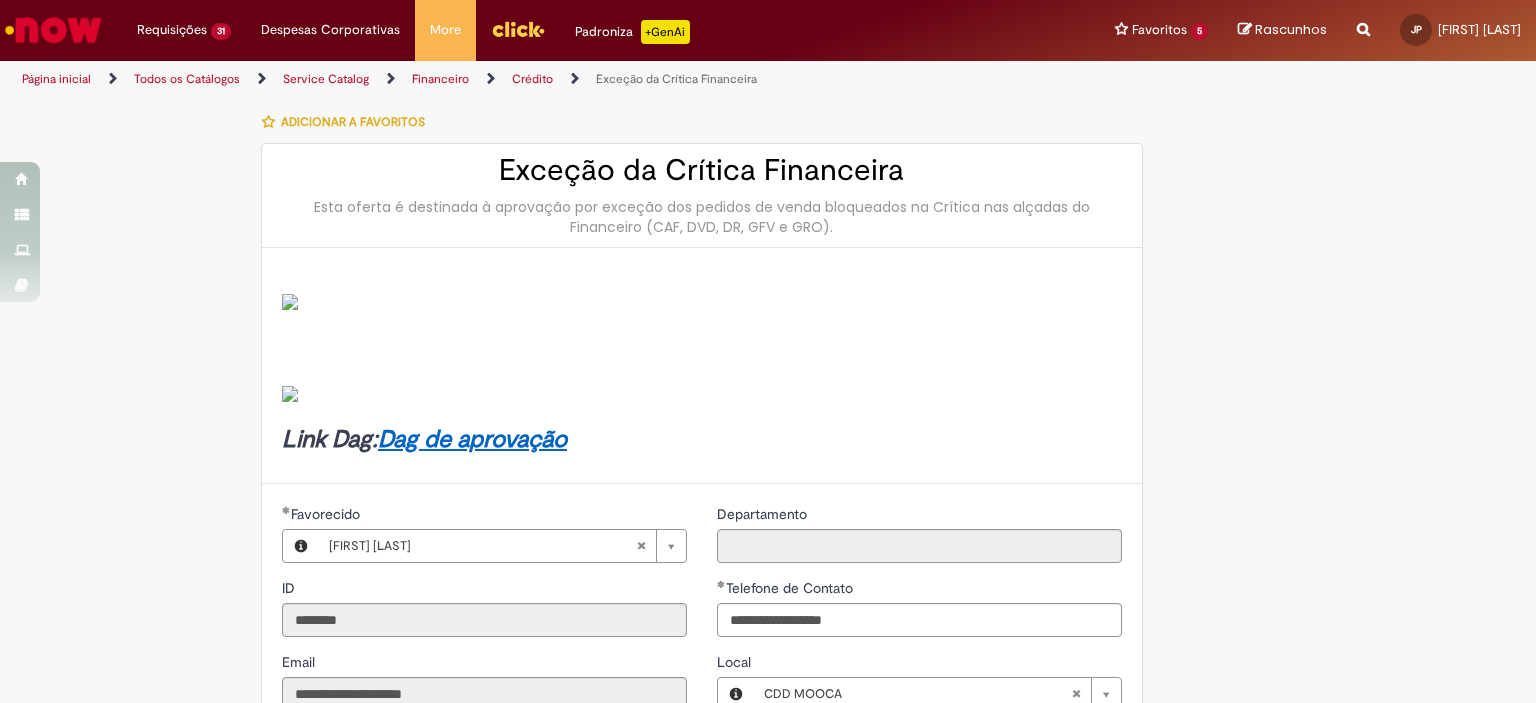 type on "**********" 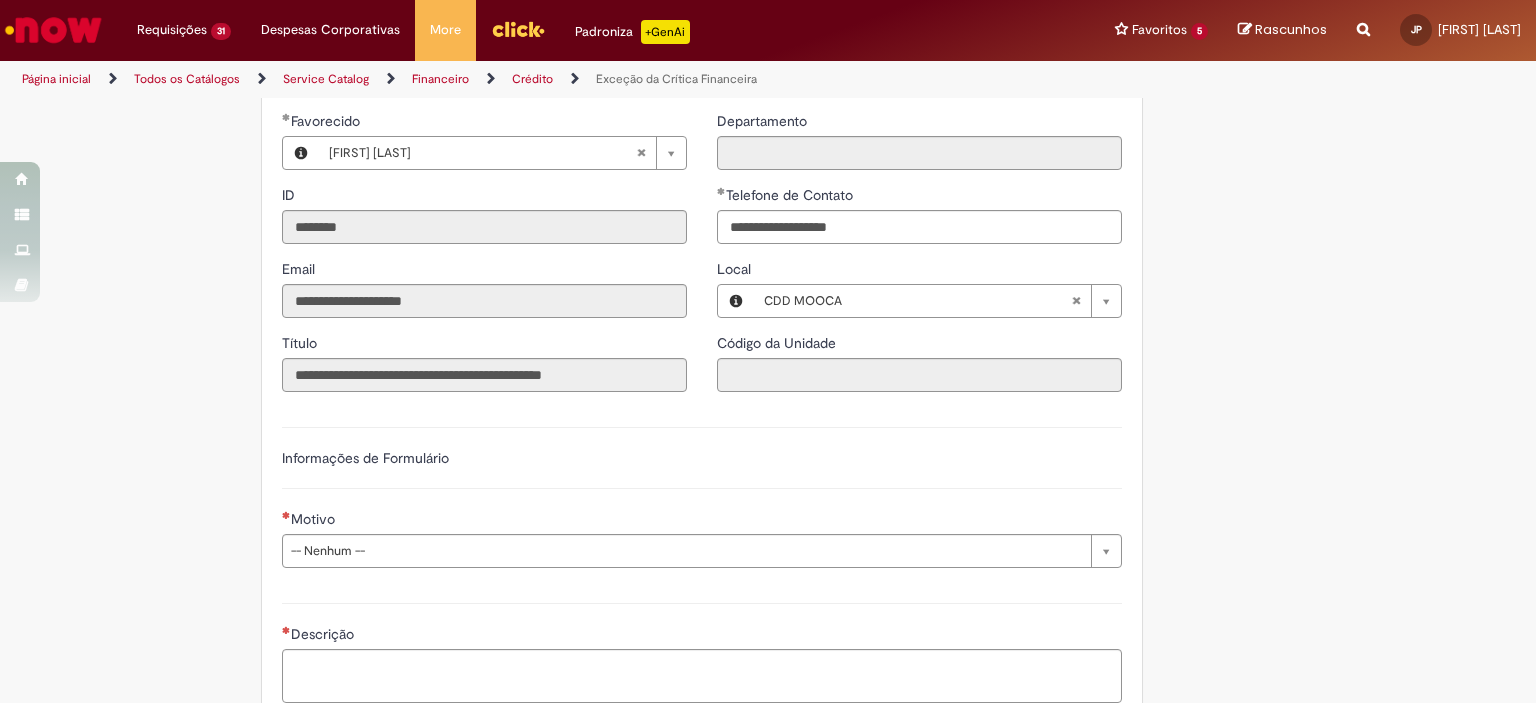 scroll, scrollTop: 465, scrollLeft: 0, axis: vertical 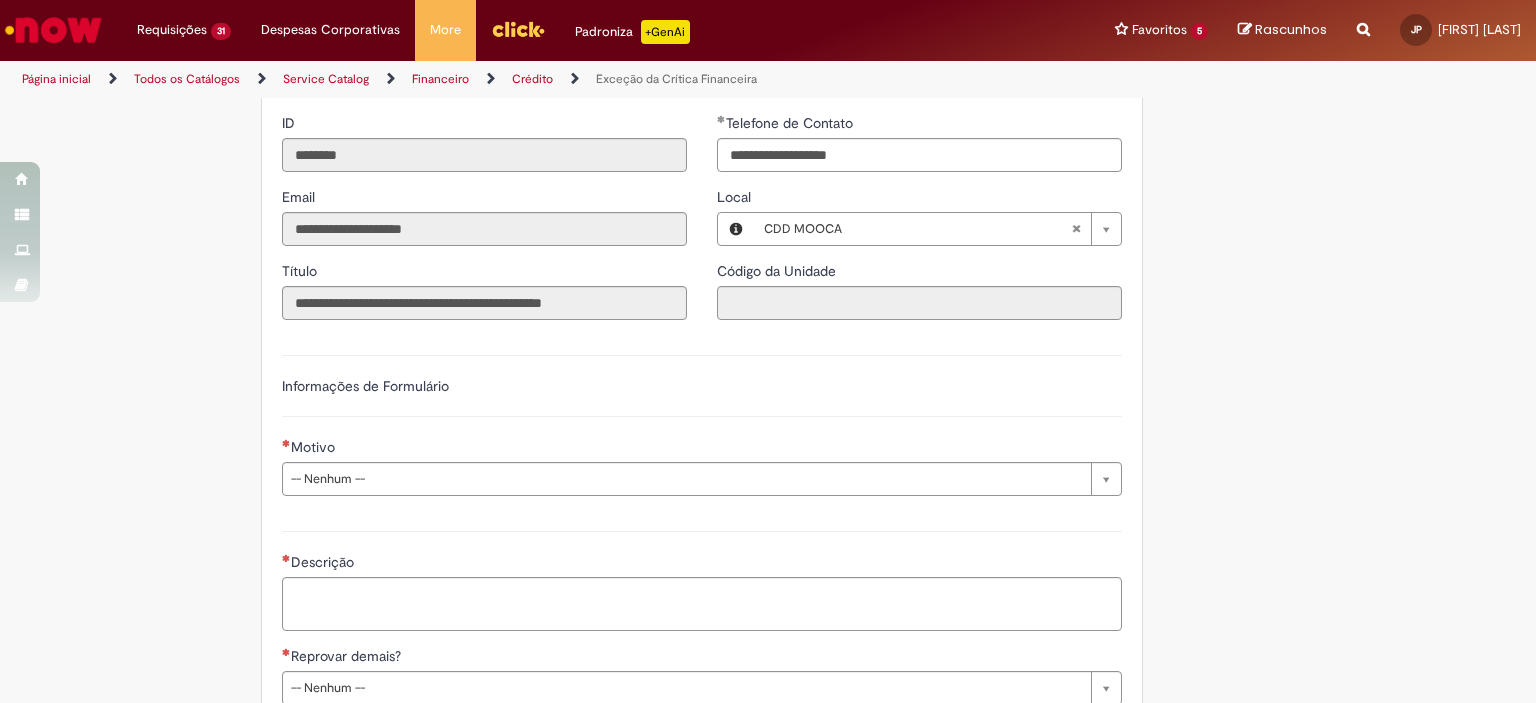 type 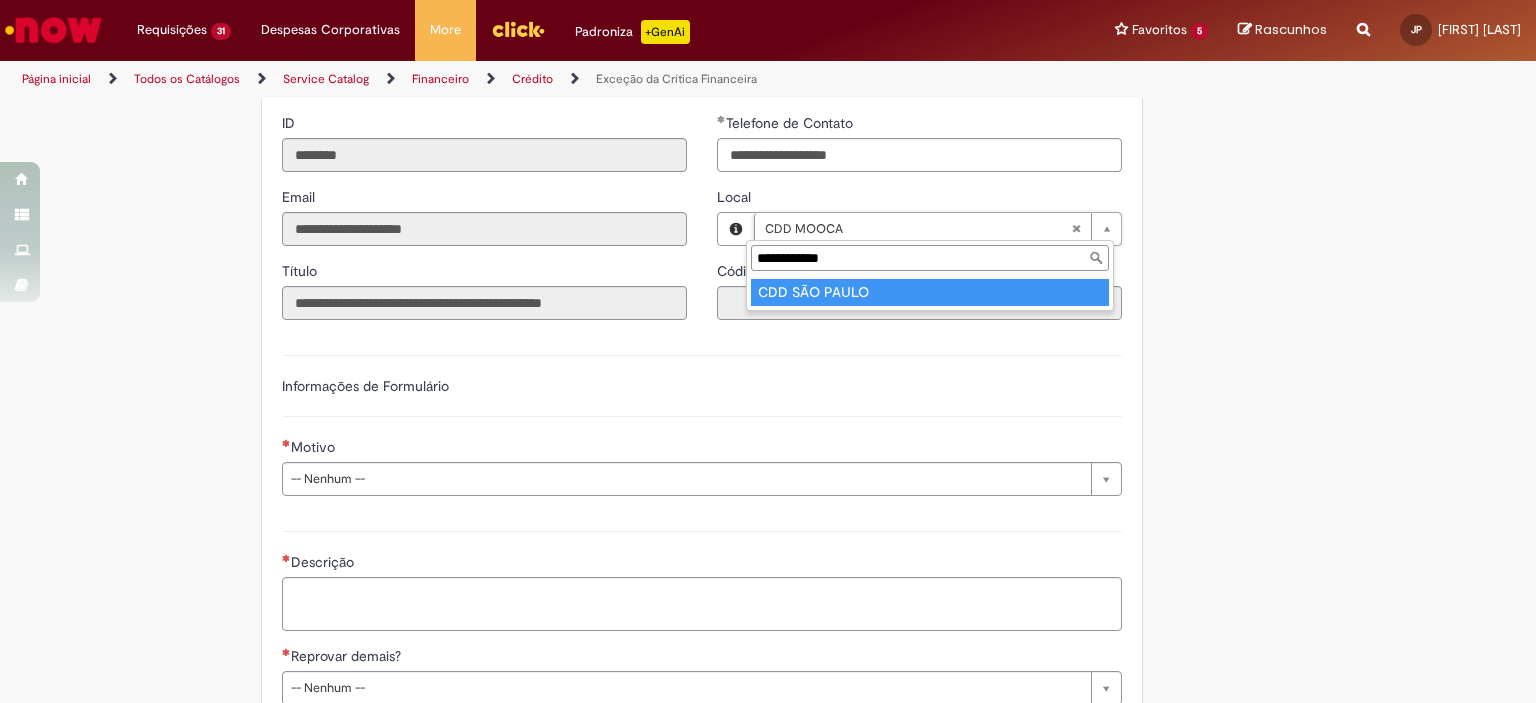 type on "**********" 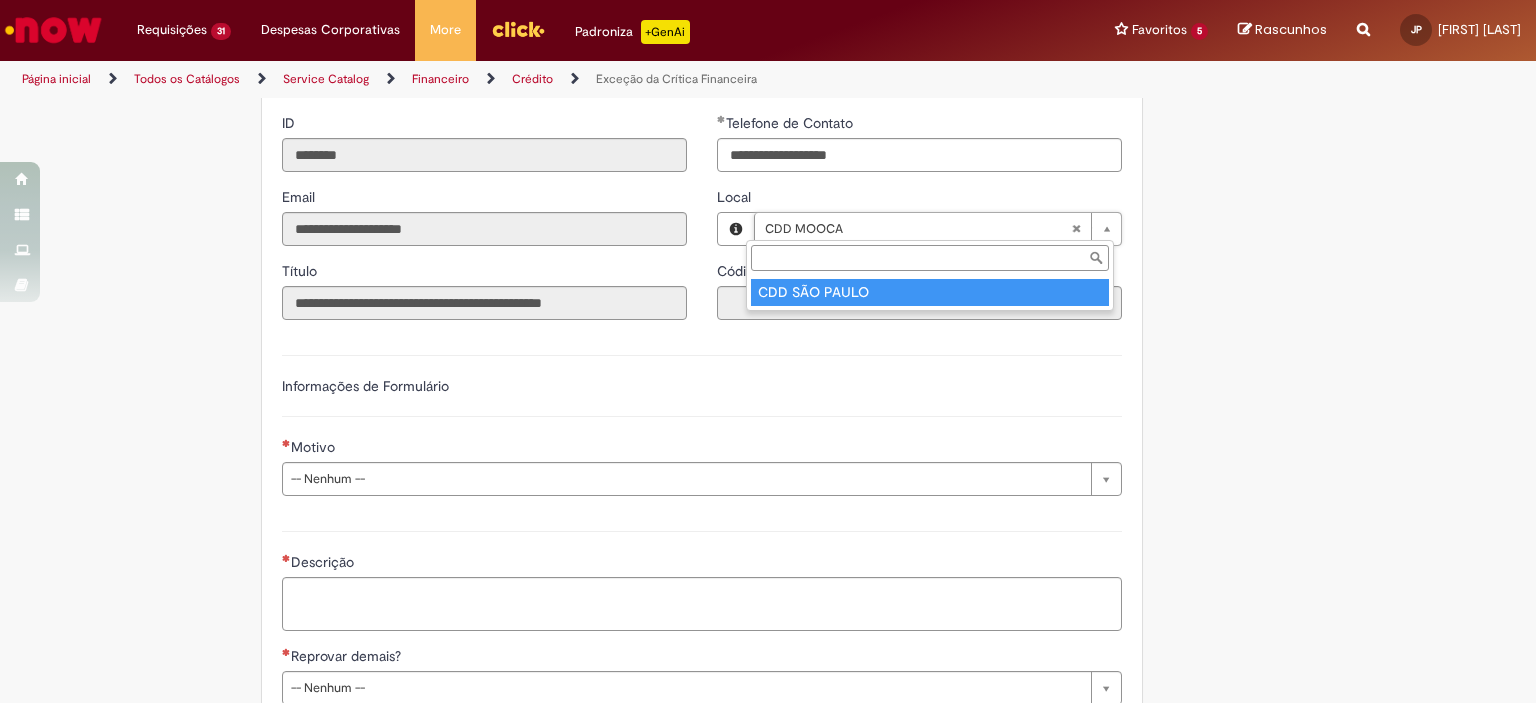 type on "****" 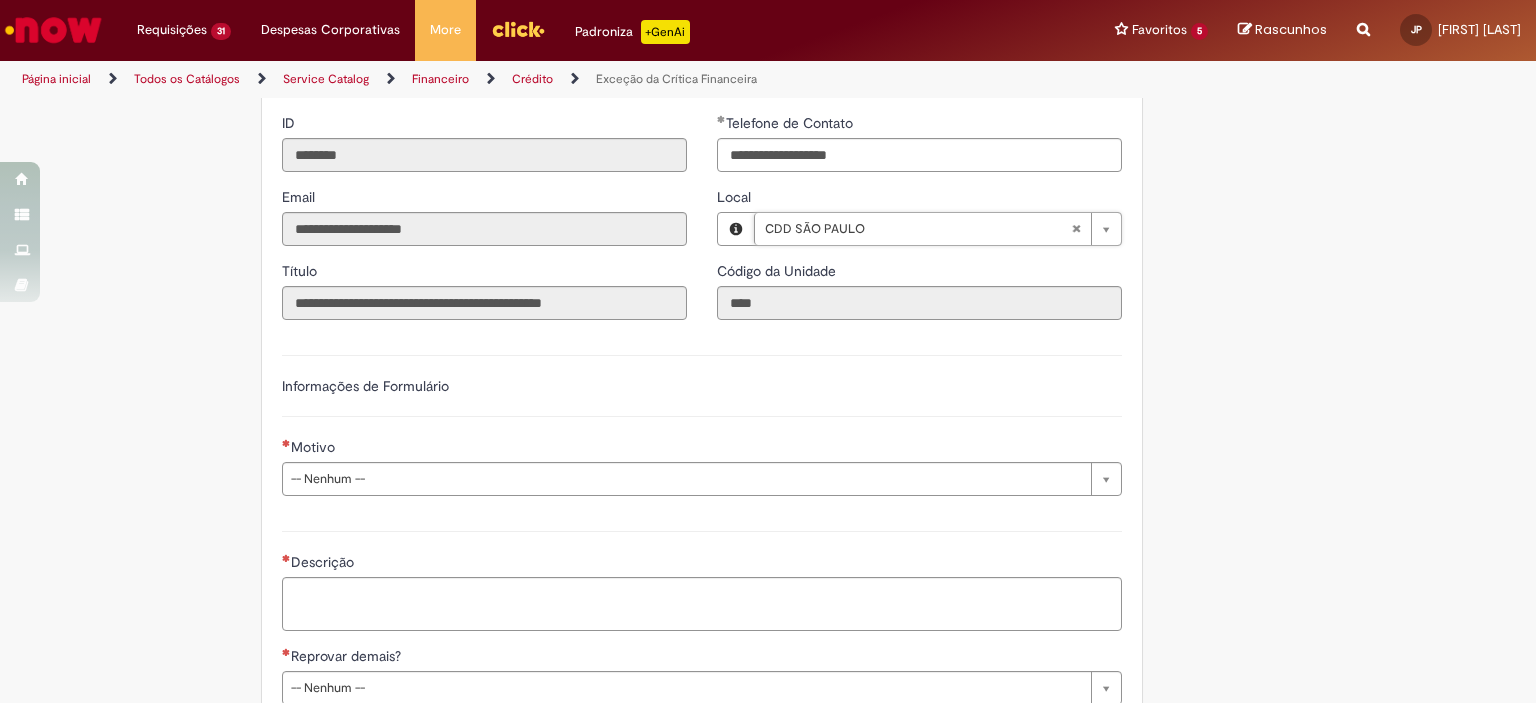 scroll, scrollTop: 0, scrollLeft: 85, axis: horizontal 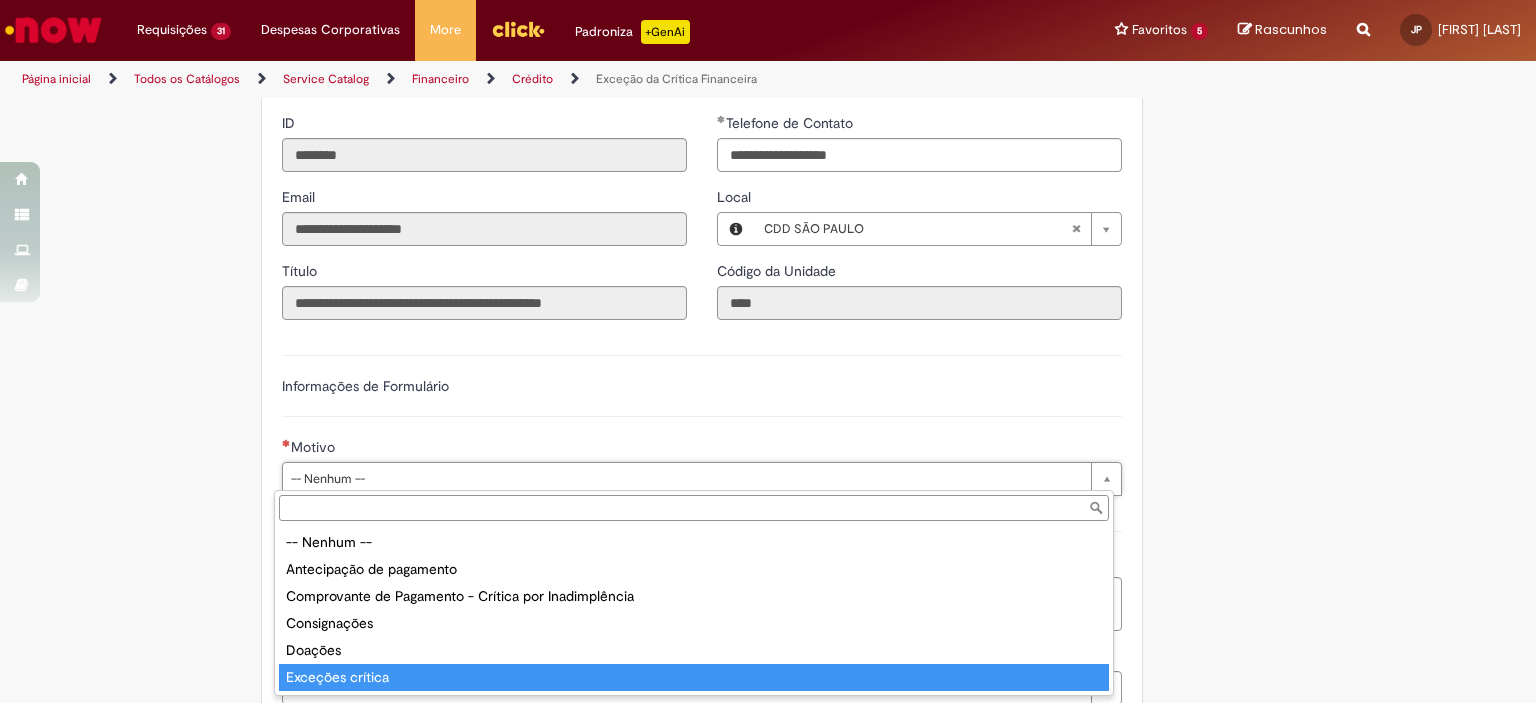 type on "**********" 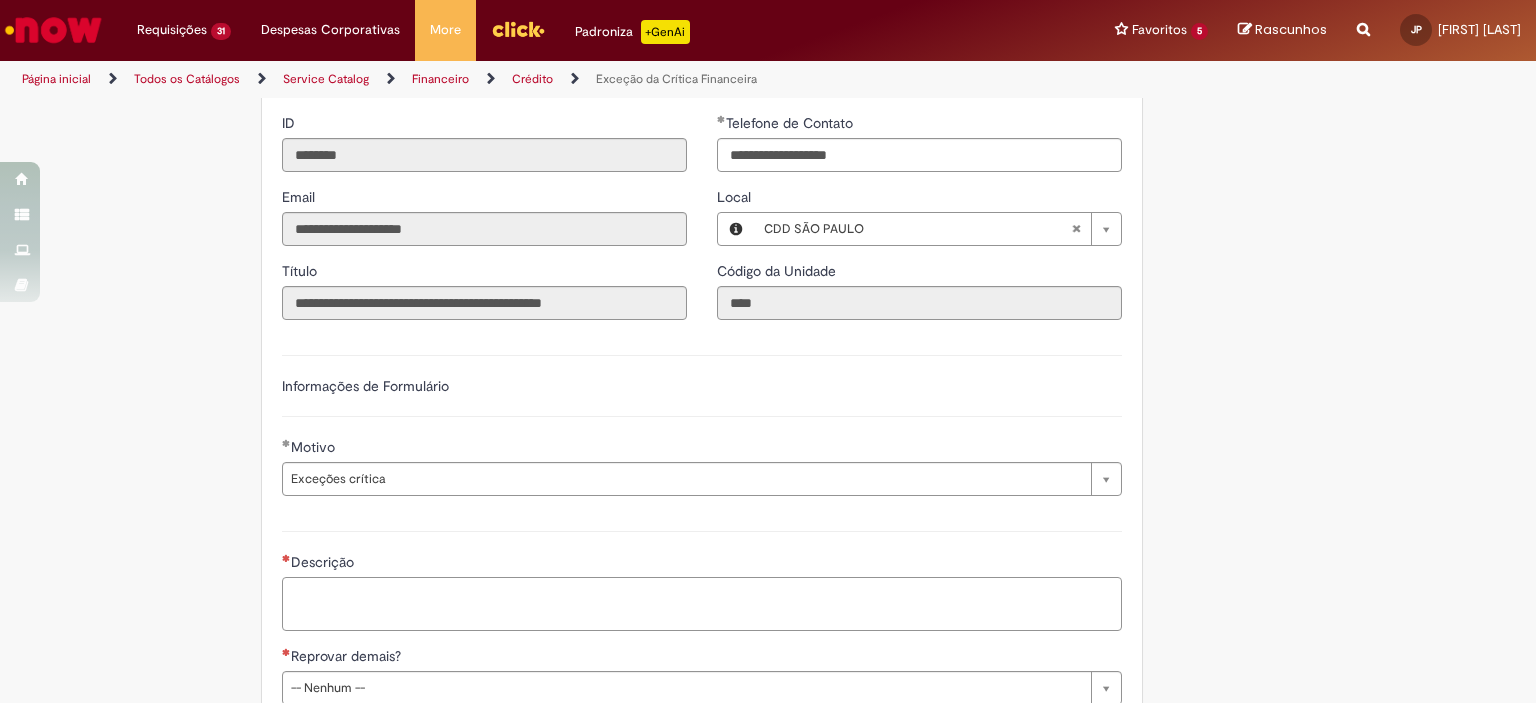 click on "Descrição" at bounding box center (702, 604) 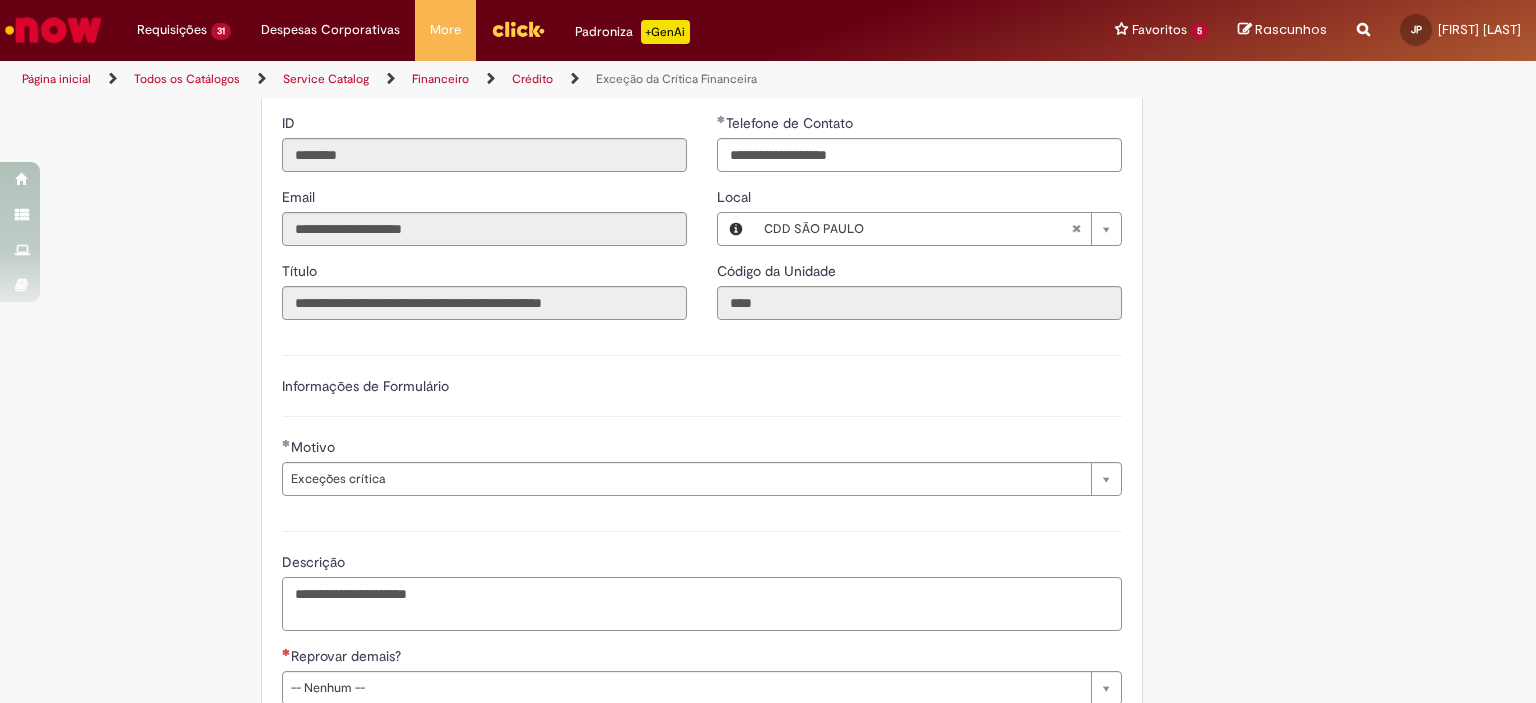 paste on "******" 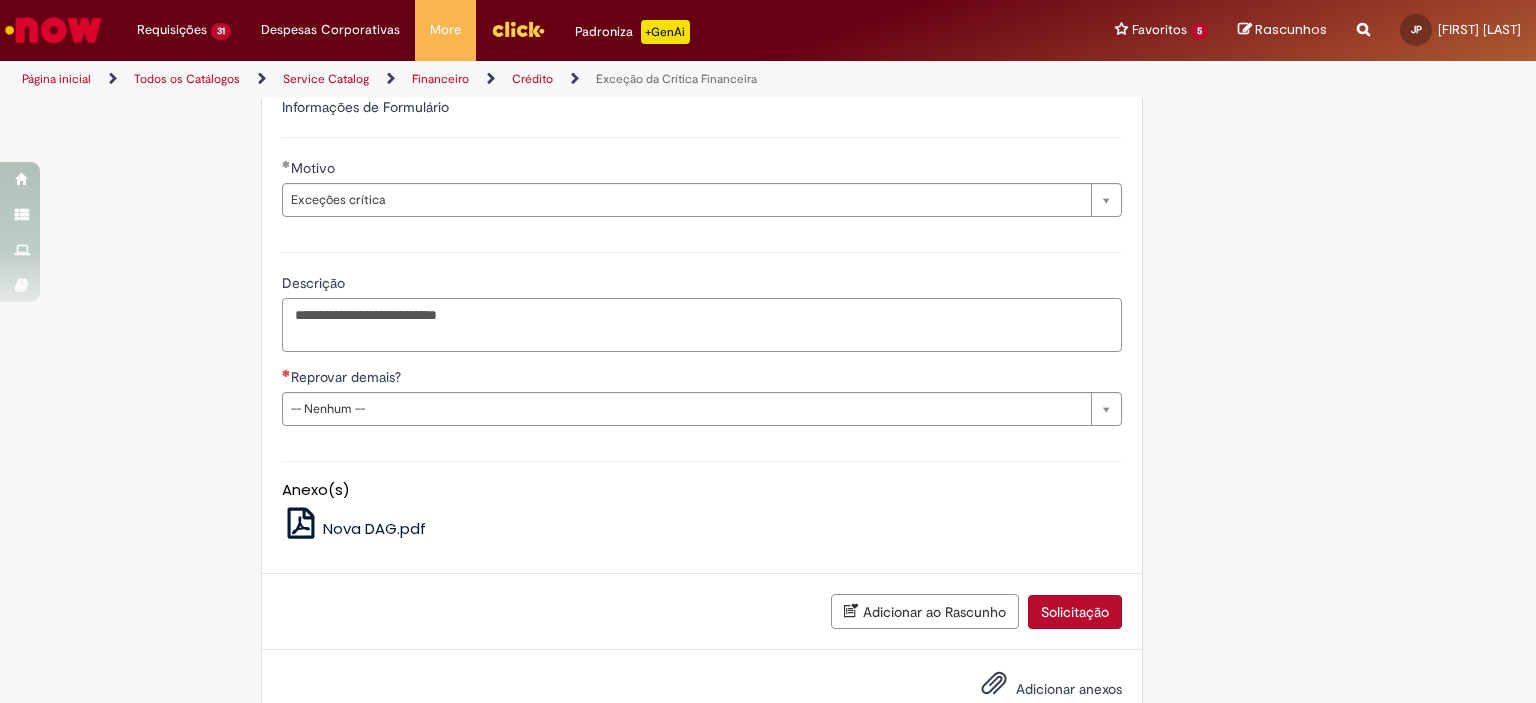 scroll, scrollTop: 761, scrollLeft: 0, axis: vertical 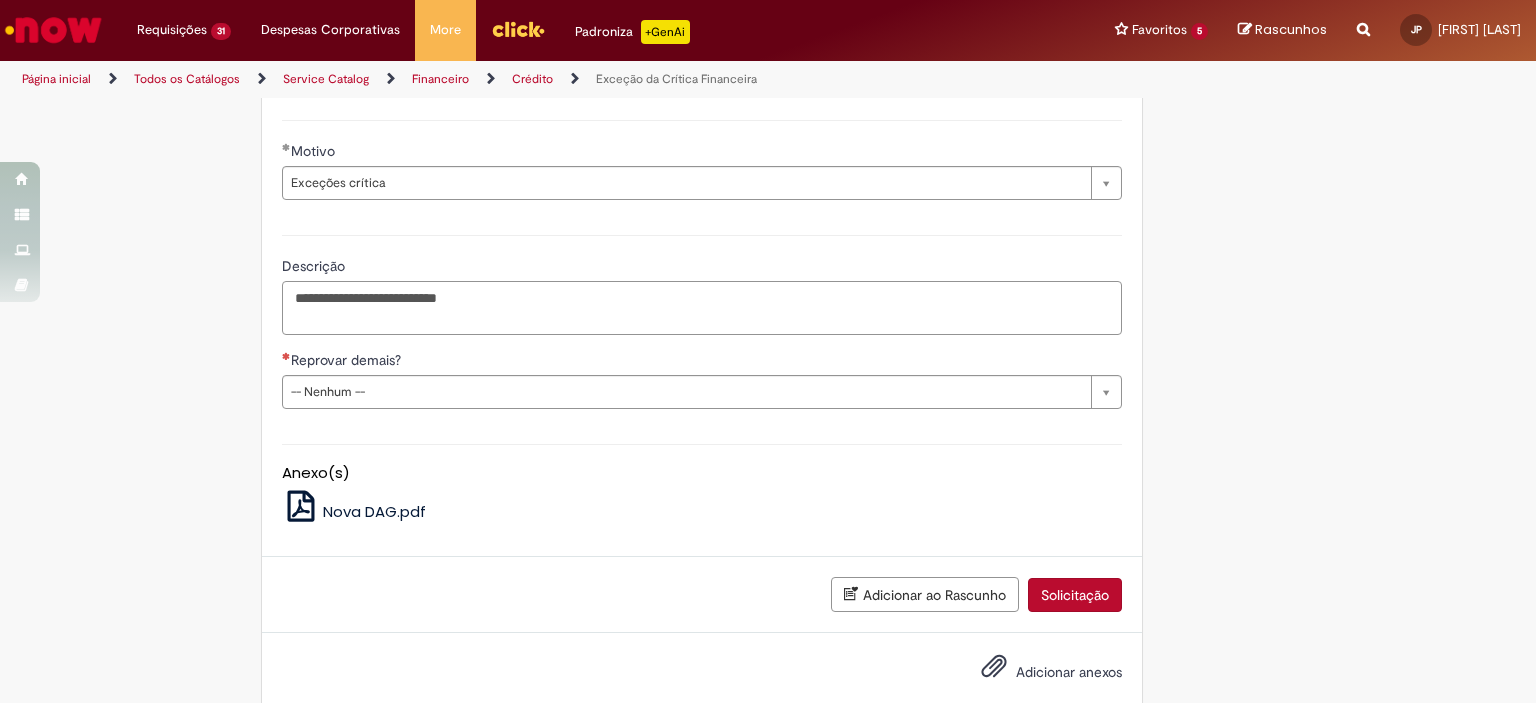 type on "**********" 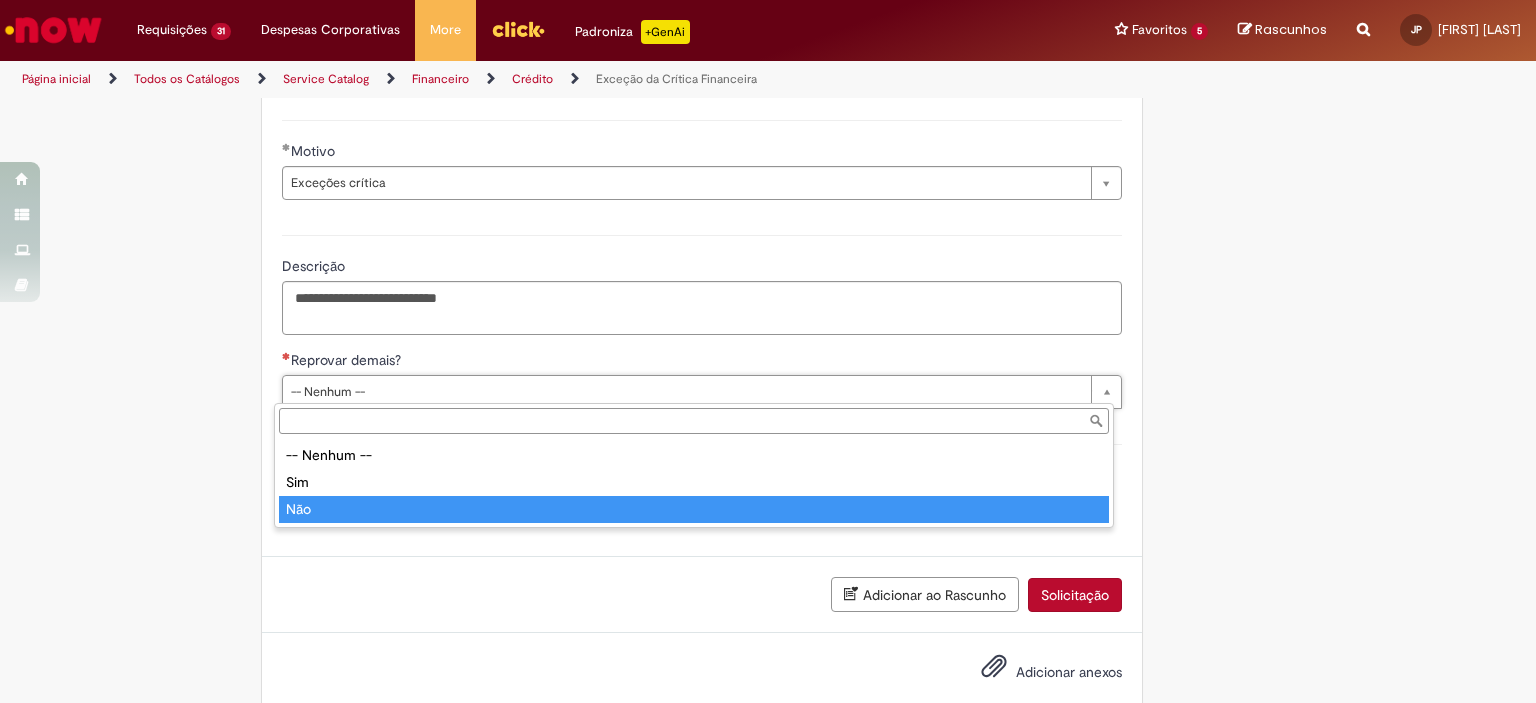 type on "***" 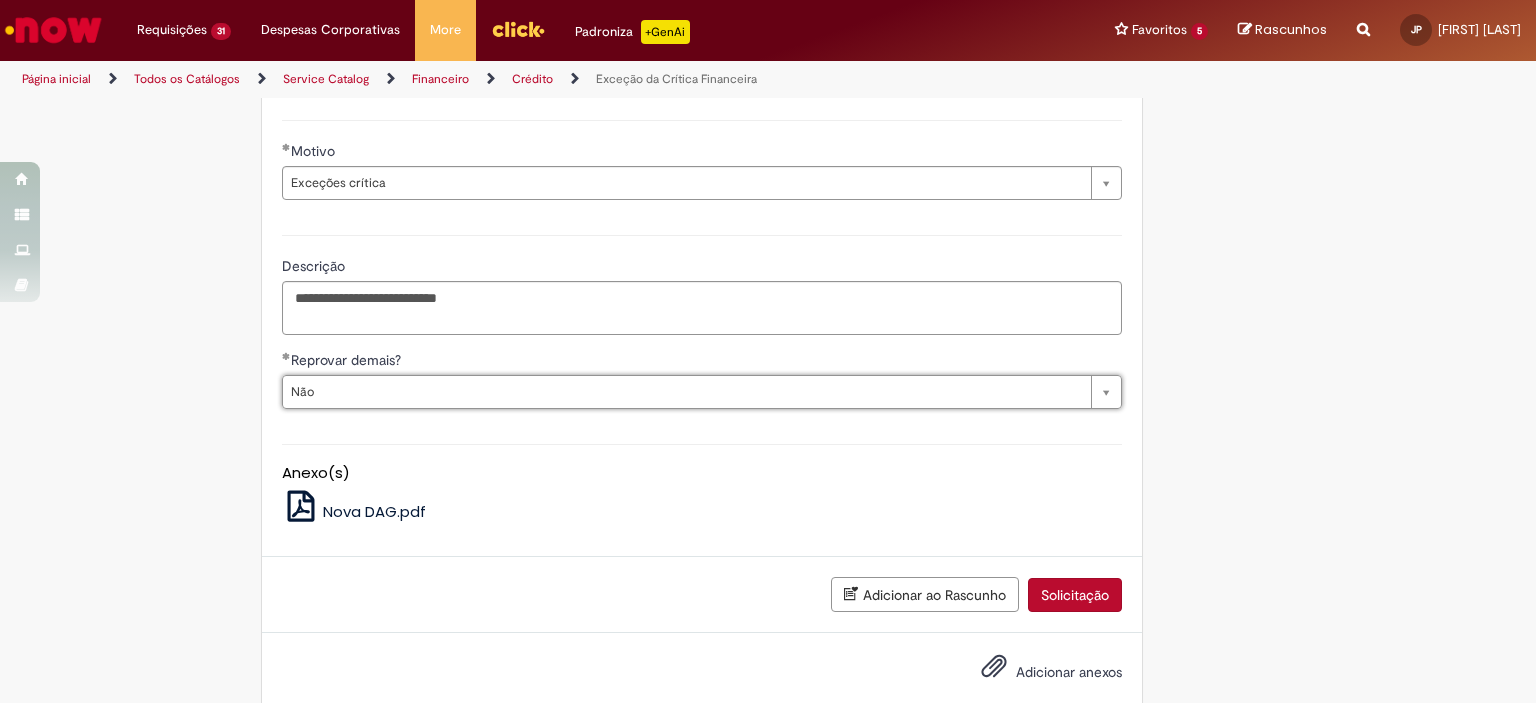 click on "Solicitação" at bounding box center [1075, 595] 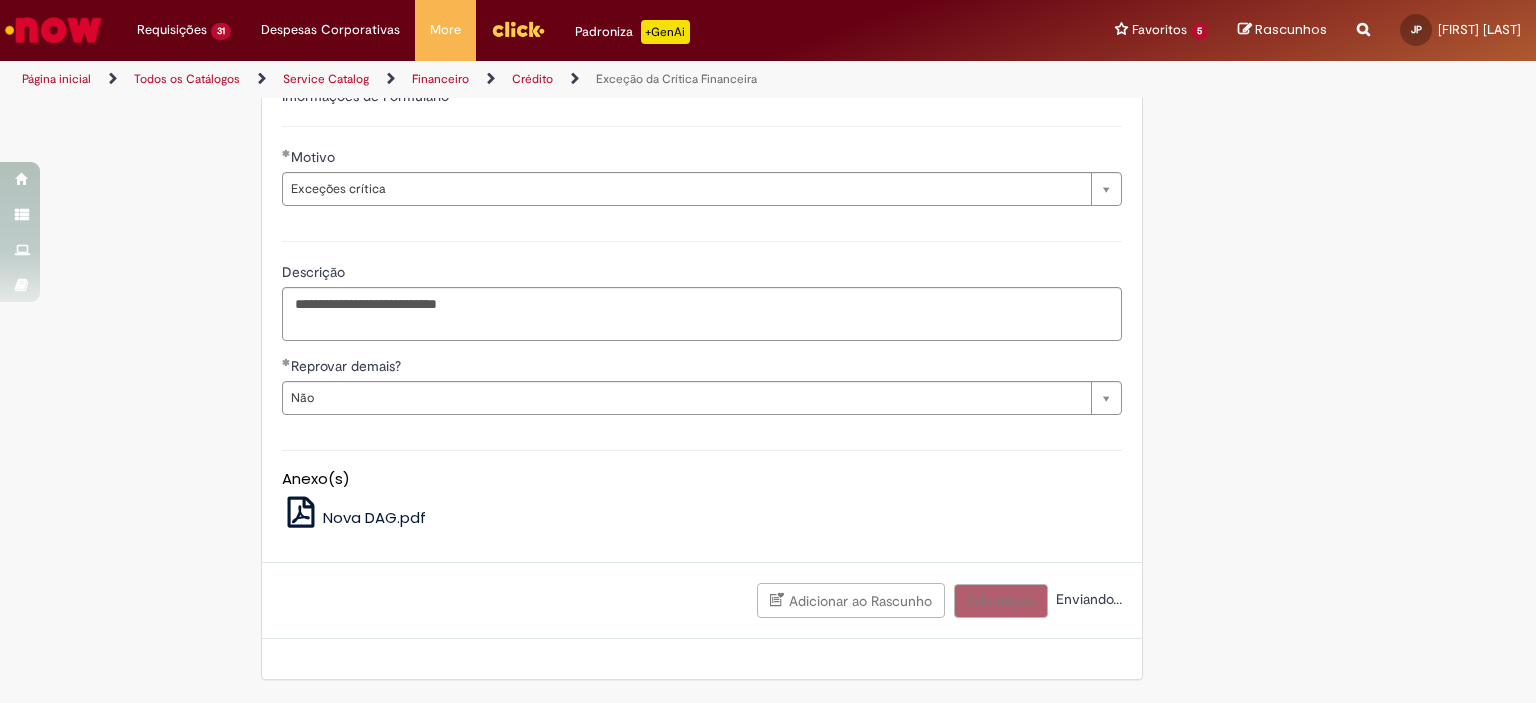 scroll, scrollTop: 751, scrollLeft: 0, axis: vertical 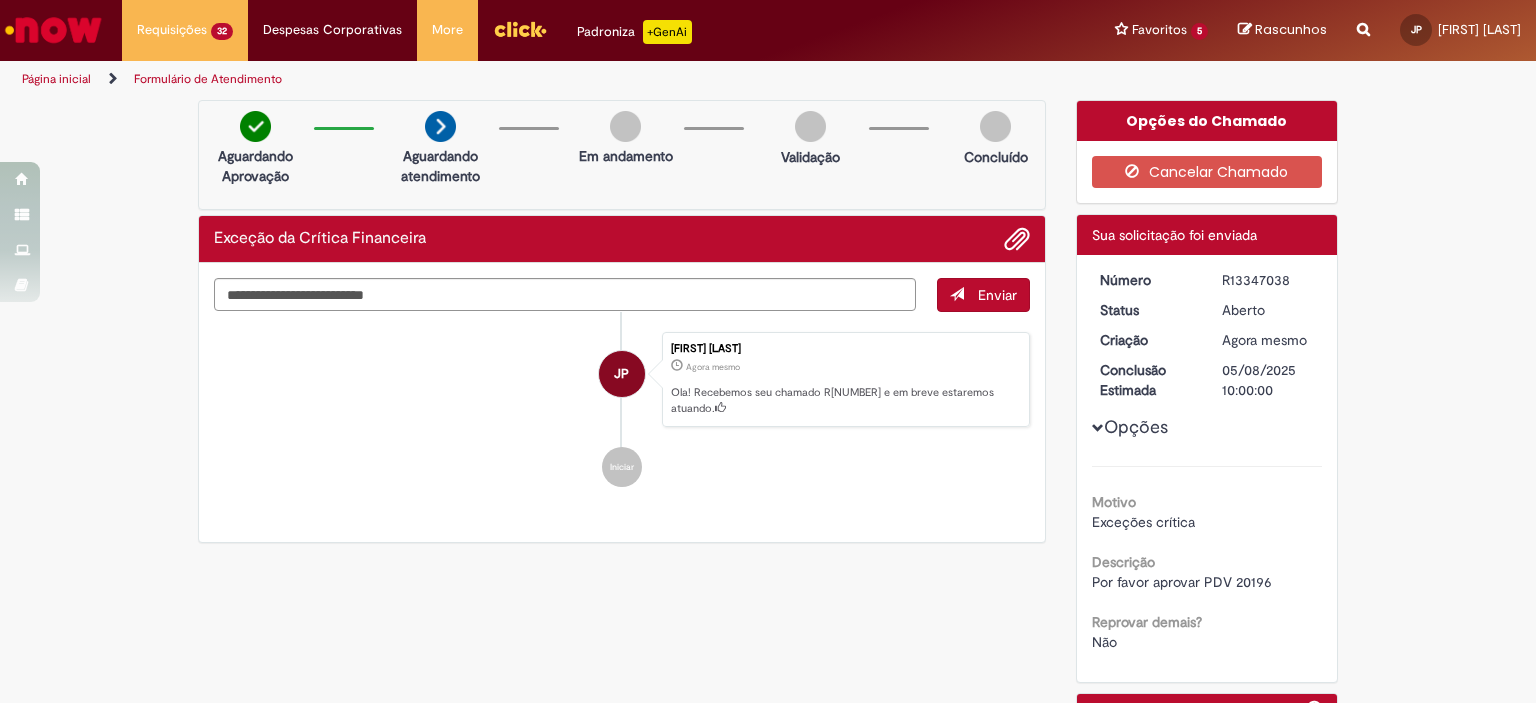 click on "R13347038" at bounding box center [1268, 280] 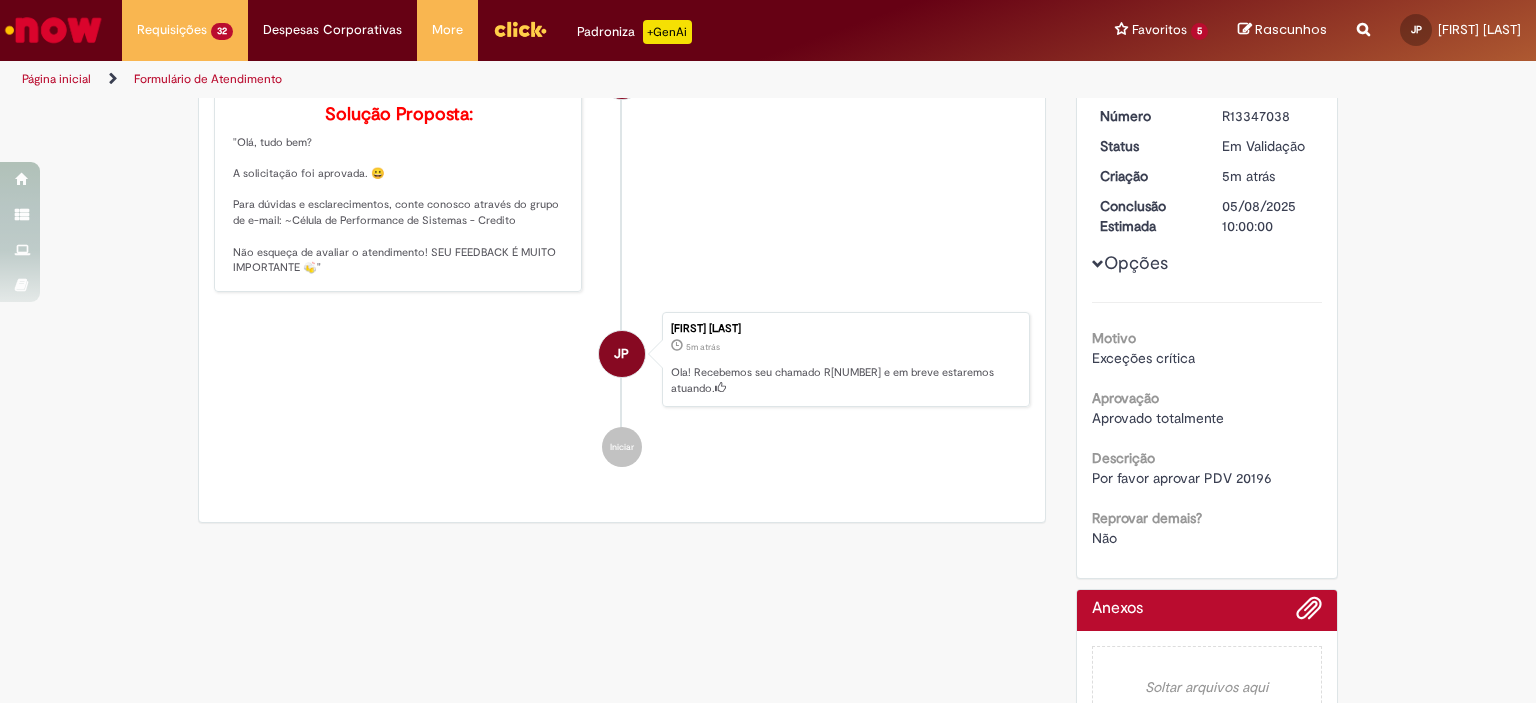 scroll, scrollTop: 0, scrollLeft: 0, axis: both 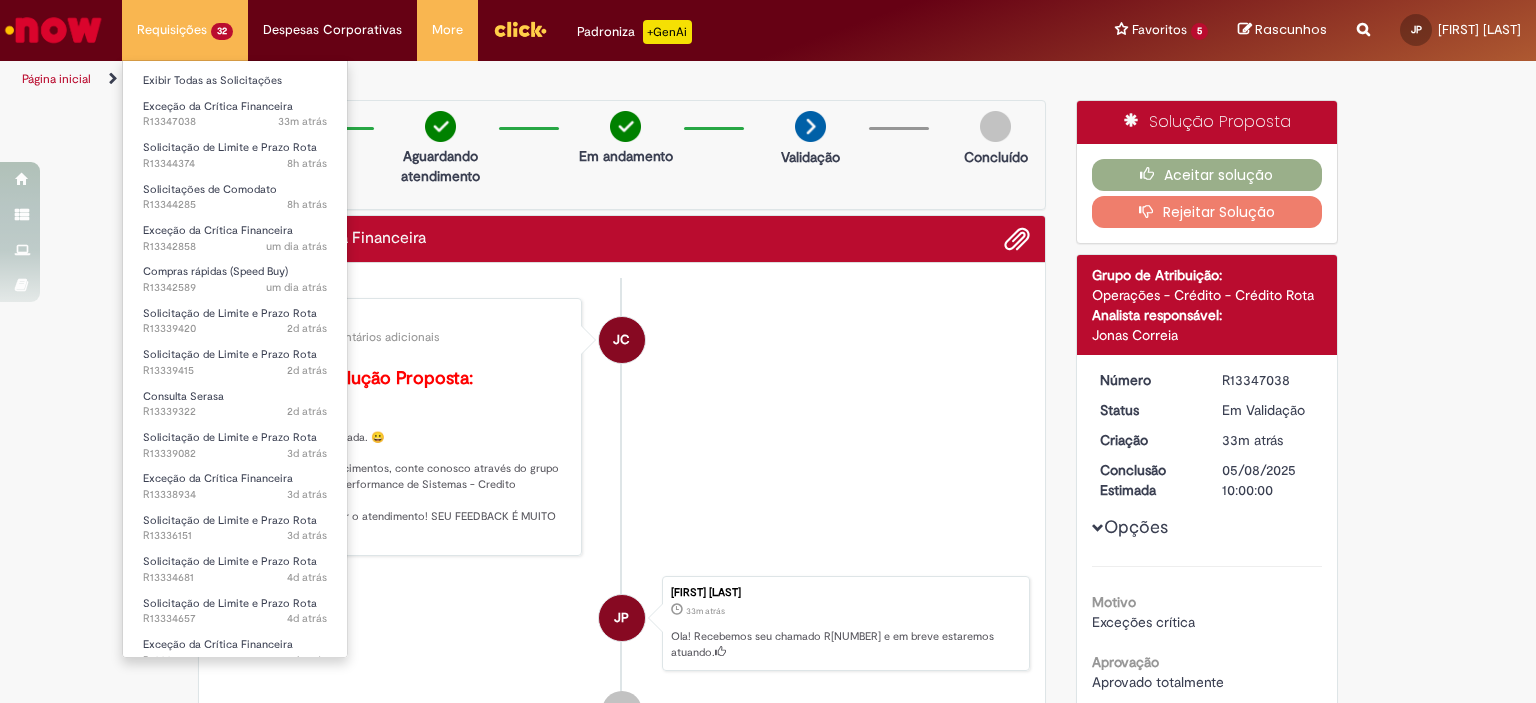 click on "Exibir Todas as Solicitações" at bounding box center [235, 79] 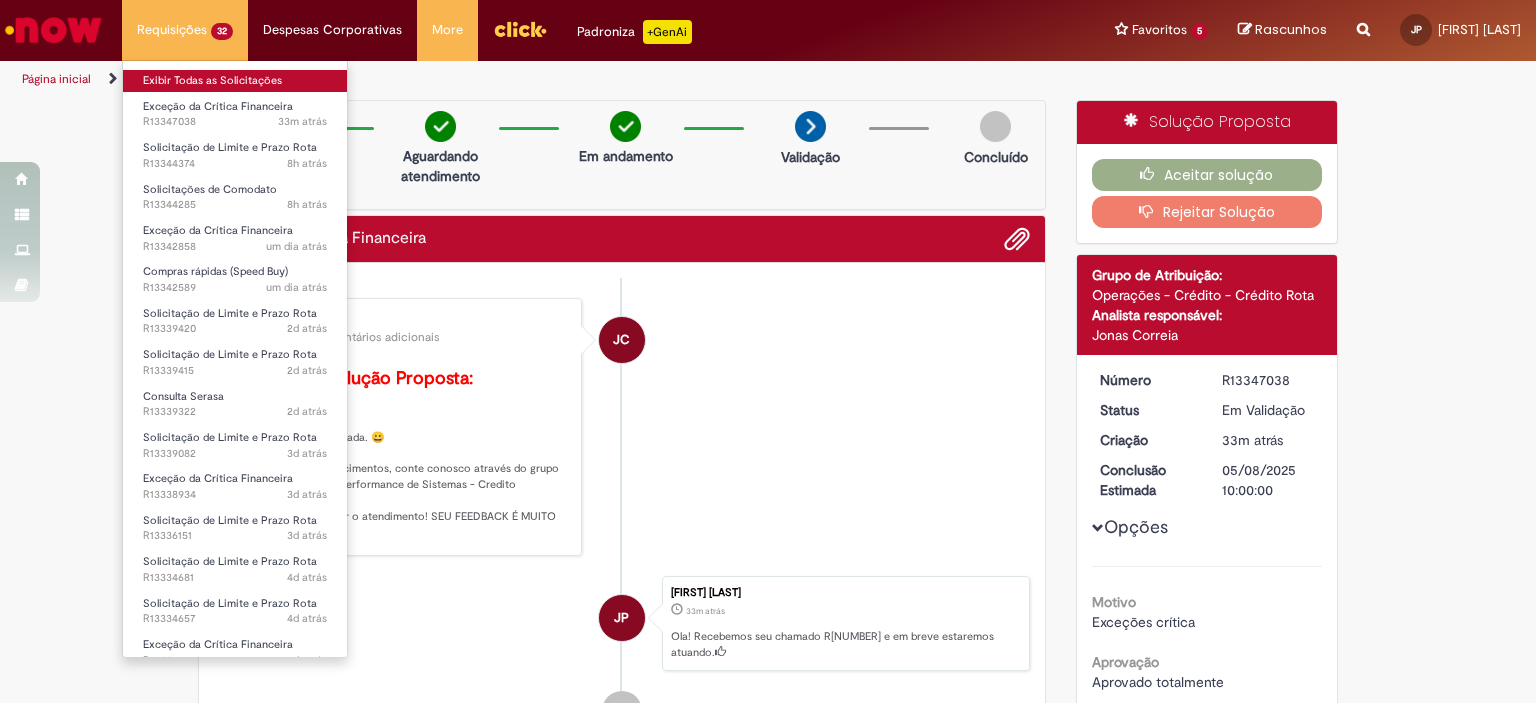 click on "Exibir Todas as Solicitações" at bounding box center (235, 81) 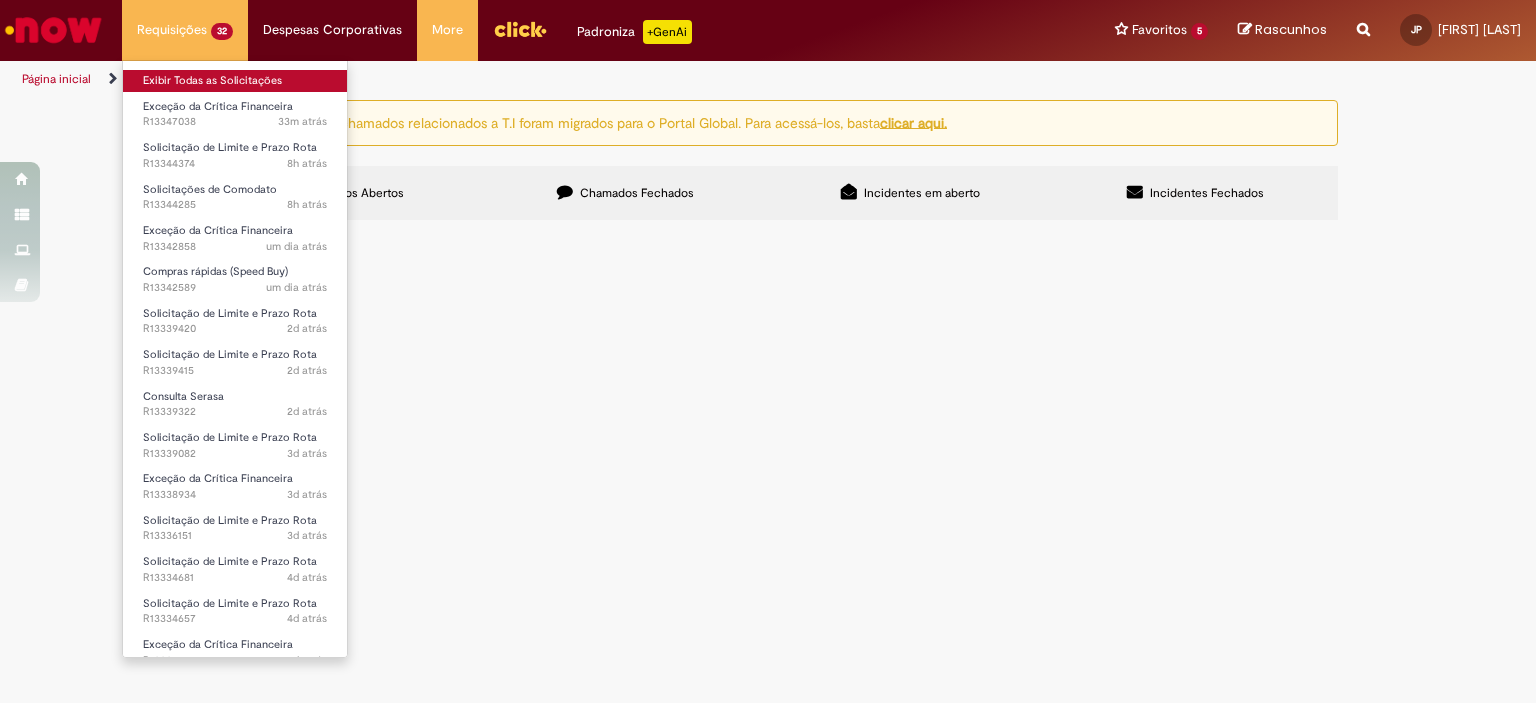 click on "Exibir Todas as Solicitações" at bounding box center (235, 81) 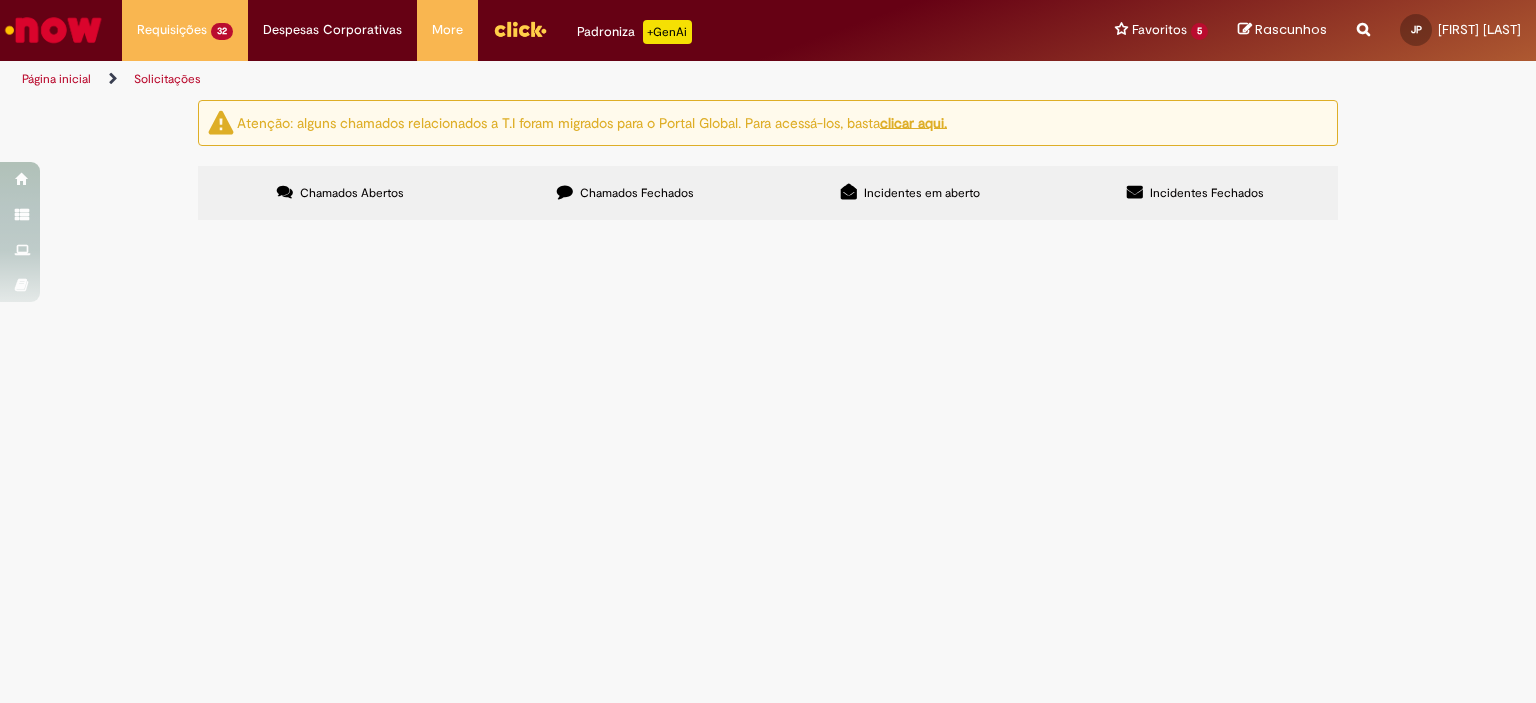 scroll, scrollTop: 444, scrollLeft: 0, axis: vertical 